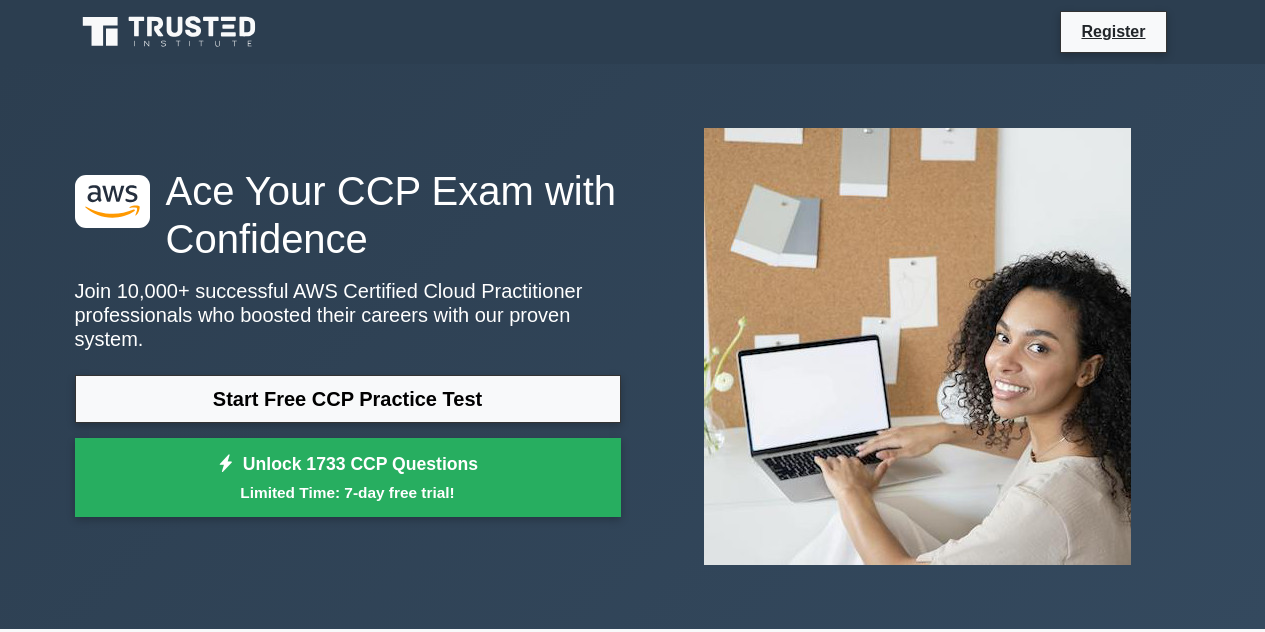 scroll, scrollTop: 0, scrollLeft: 0, axis: both 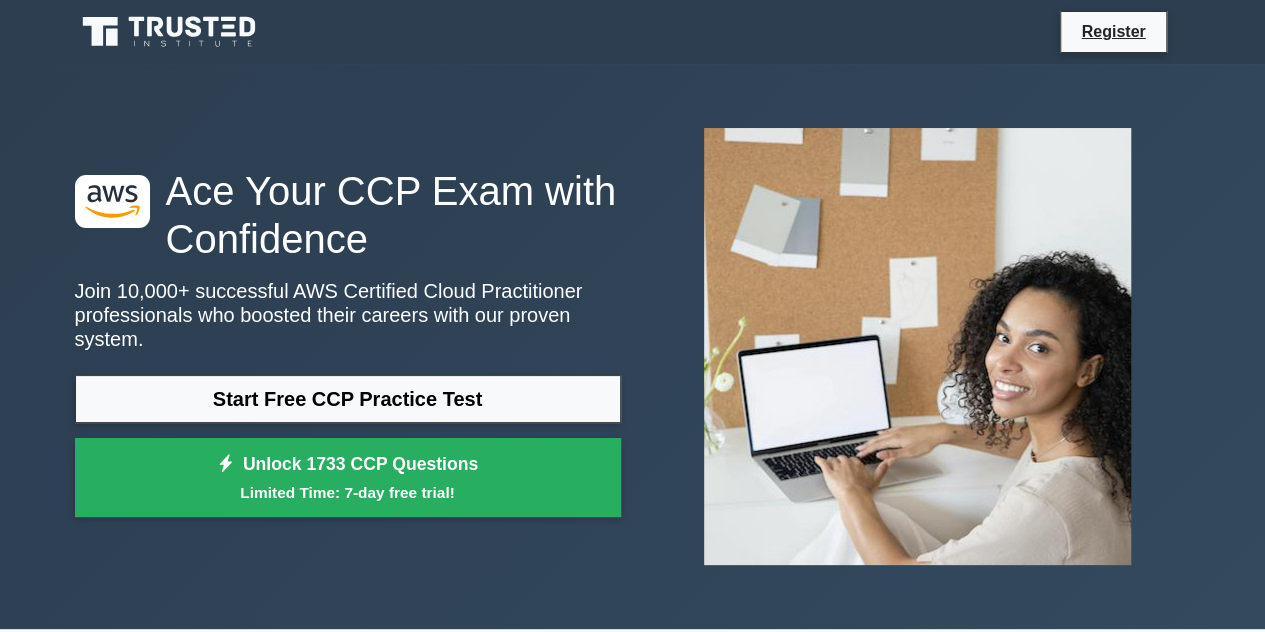 click on "Start Free CCP Practice Test" at bounding box center (348, 399) 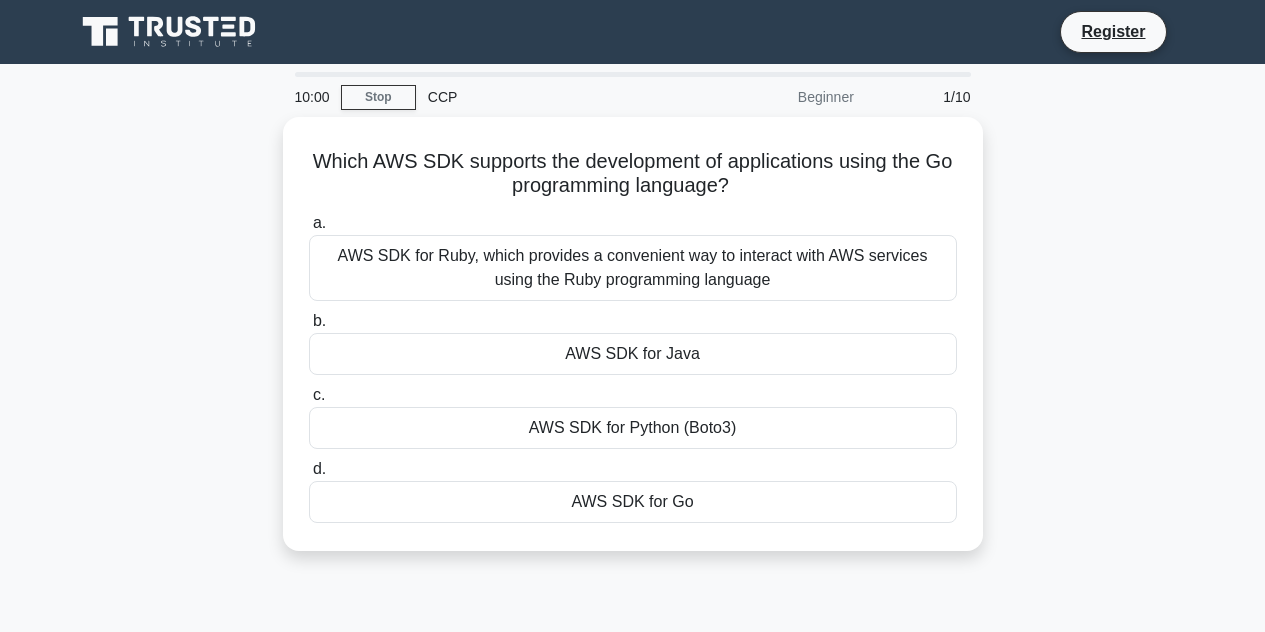 scroll, scrollTop: 0, scrollLeft: 0, axis: both 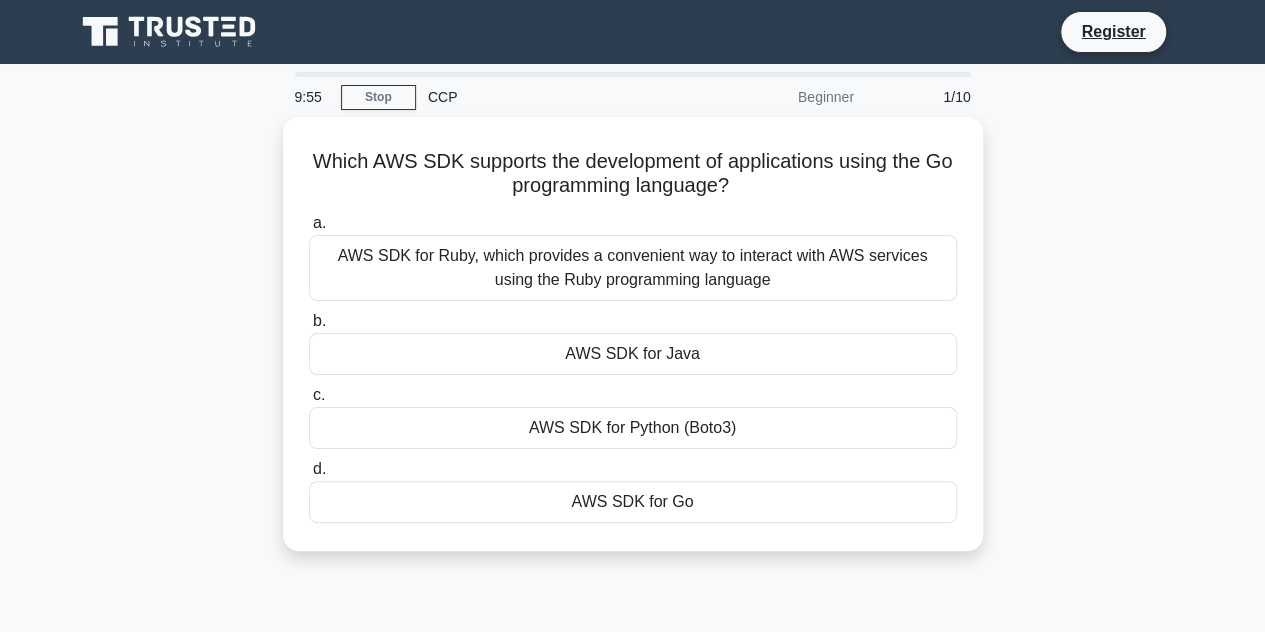 drag, startPoint x: 324, startPoint y: 154, endPoint x: 773, endPoint y: 189, distance: 450.3621 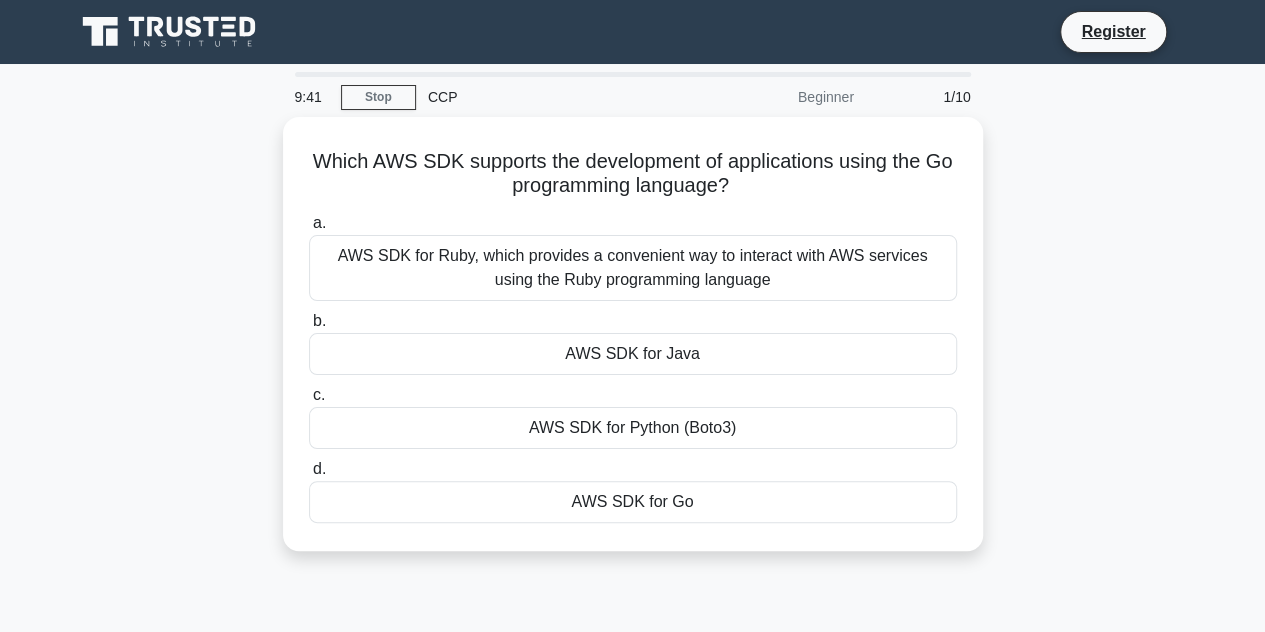 click on "Which AWS SDK supports the development of applications using the Go programming language?
.spinner_0XTQ{transform-origin:center;animation:spinner_y6GP .75s linear infinite}@keyframes spinner_y6GP{100%{transform:rotate(360deg)}}" at bounding box center (633, 174) 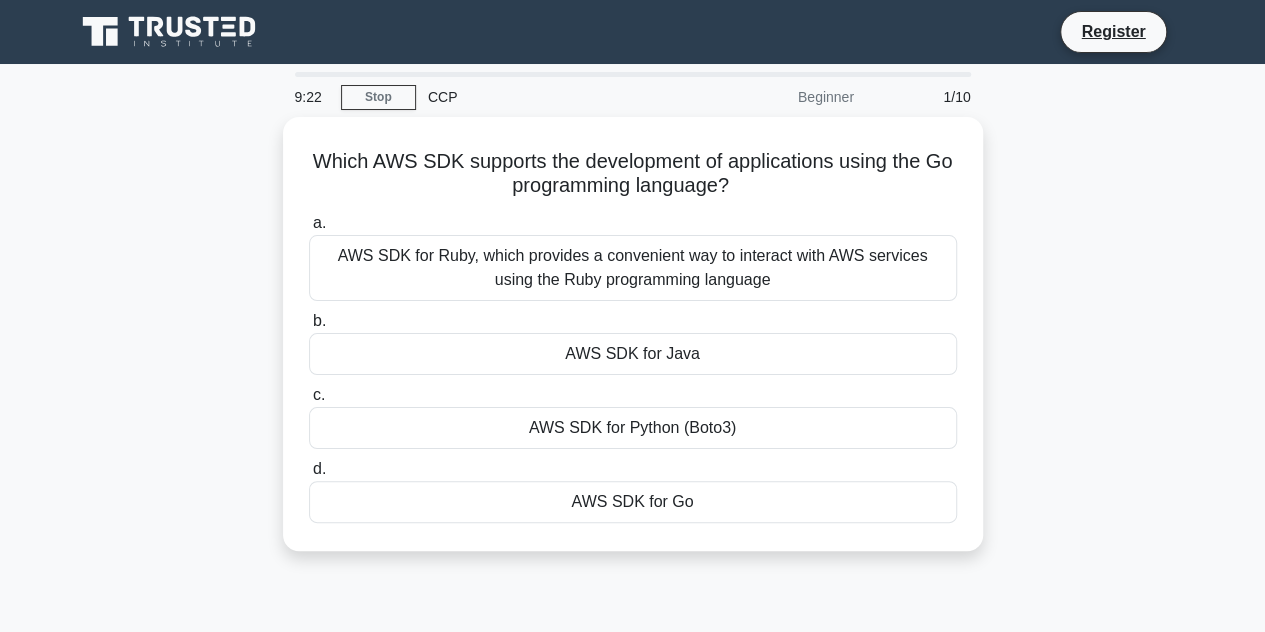 click on "Which AWS SDK supports the development of applications using the Go programming language?
.spinner_0XTQ{transform-origin:center;animation:spinner_y6GP .75s linear infinite}@keyframes spinner_y6GP{100%{transform:rotate(360deg)}}" at bounding box center [633, 174] 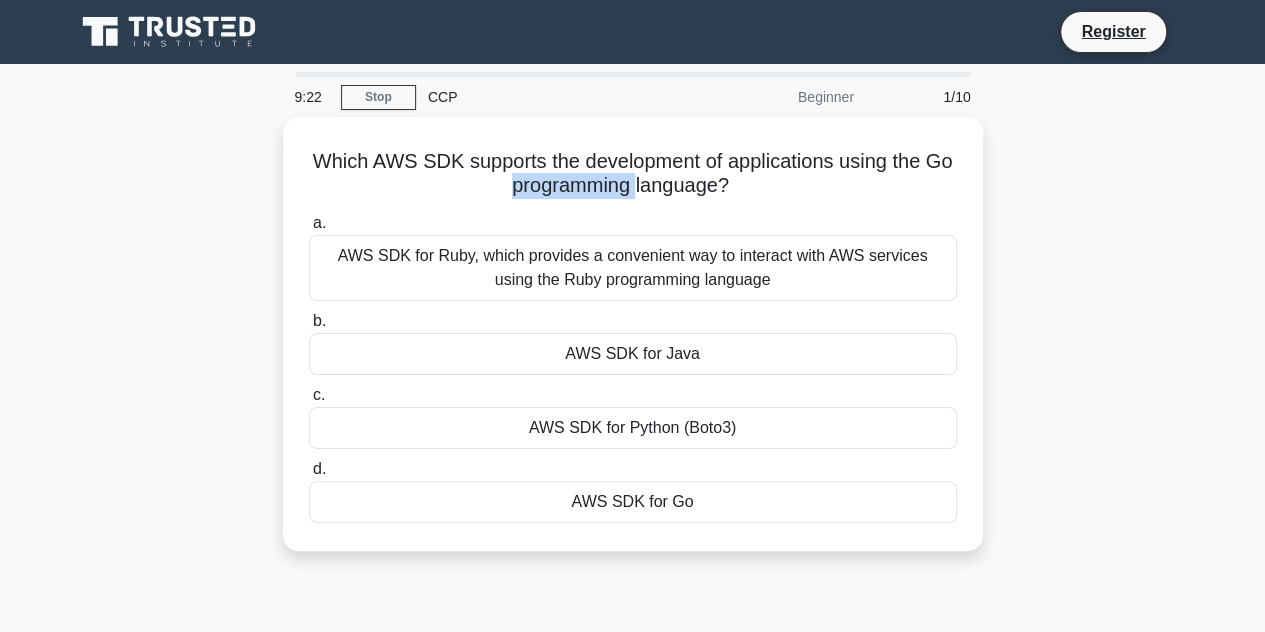 click on "Which AWS SDK supports the development of applications using the Go programming language?
.spinner_0XTQ{transform-origin:center;animation:spinner_y6GP .75s linear infinite}@keyframes spinner_y6GP{100%{transform:rotate(360deg)}}" at bounding box center (633, 174) 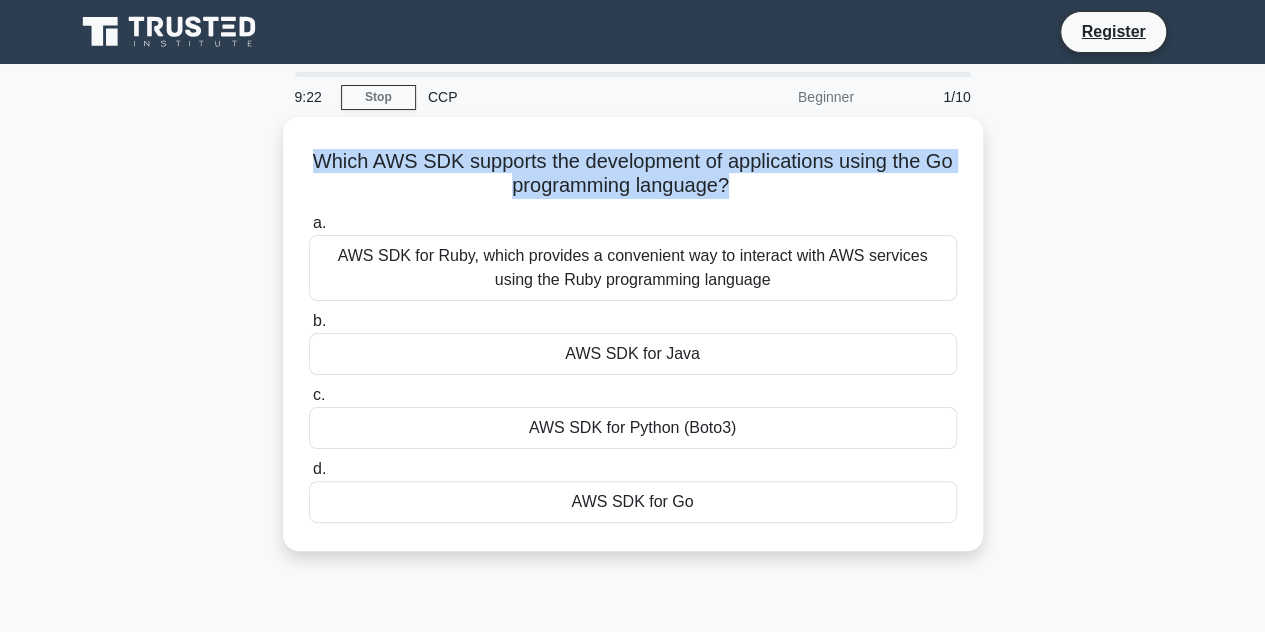 click on "Which AWS SDK supports the development of applications using the Go programming language?
.spinner_0XTQ{transform-origin:center;animation:spinner_y6GP .75s linear infinite}@keyframes spinner_y6GP{100%{transform:rotate(360deg)}}" at bounding box center [633, 174] 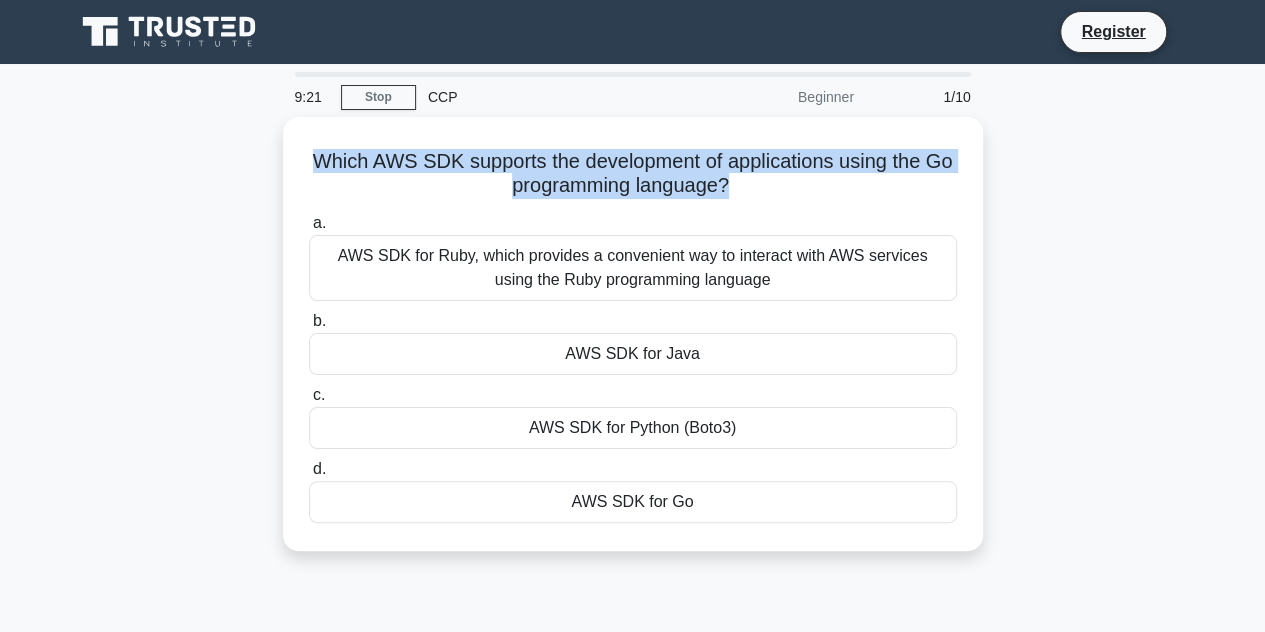 copy on "Which AWS SDK supports the development of applications using the Go programming language?
.spinner_0XTQ{transform-origin:center;animation:spinner_y6GP .75s linear infinite}@keyframes spinner_y6GP{100%{transform:rotate(360deg)}}" 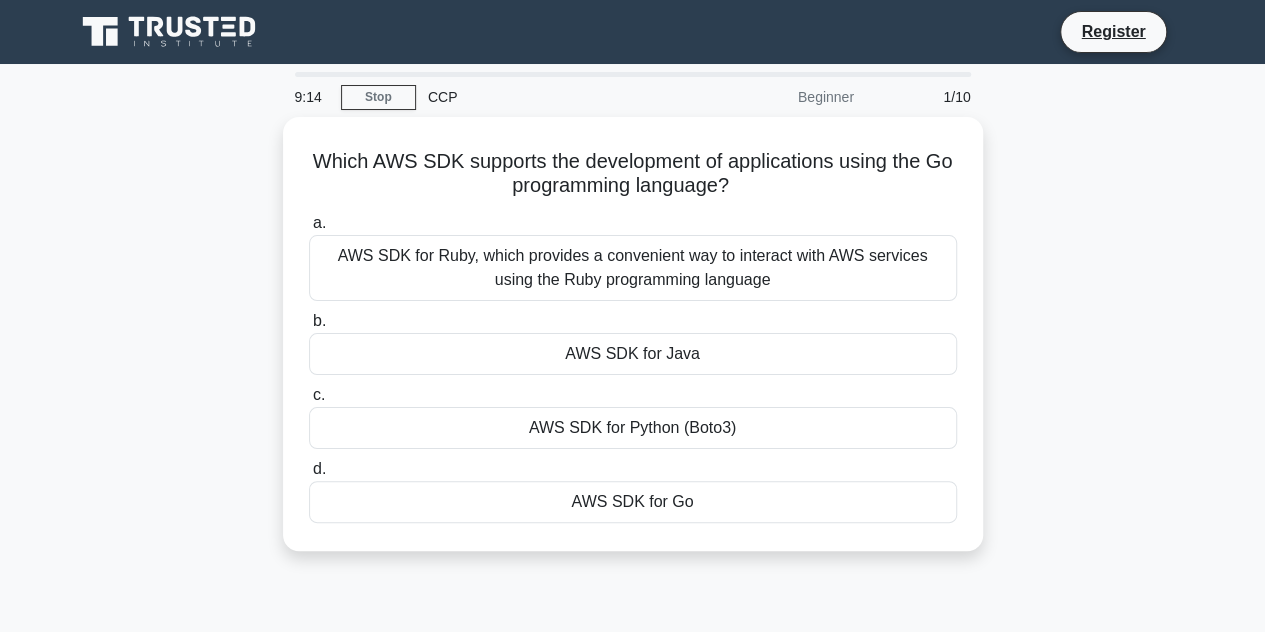 click on "d.
AWS SDK for Go" at bounding box center [633, 490] 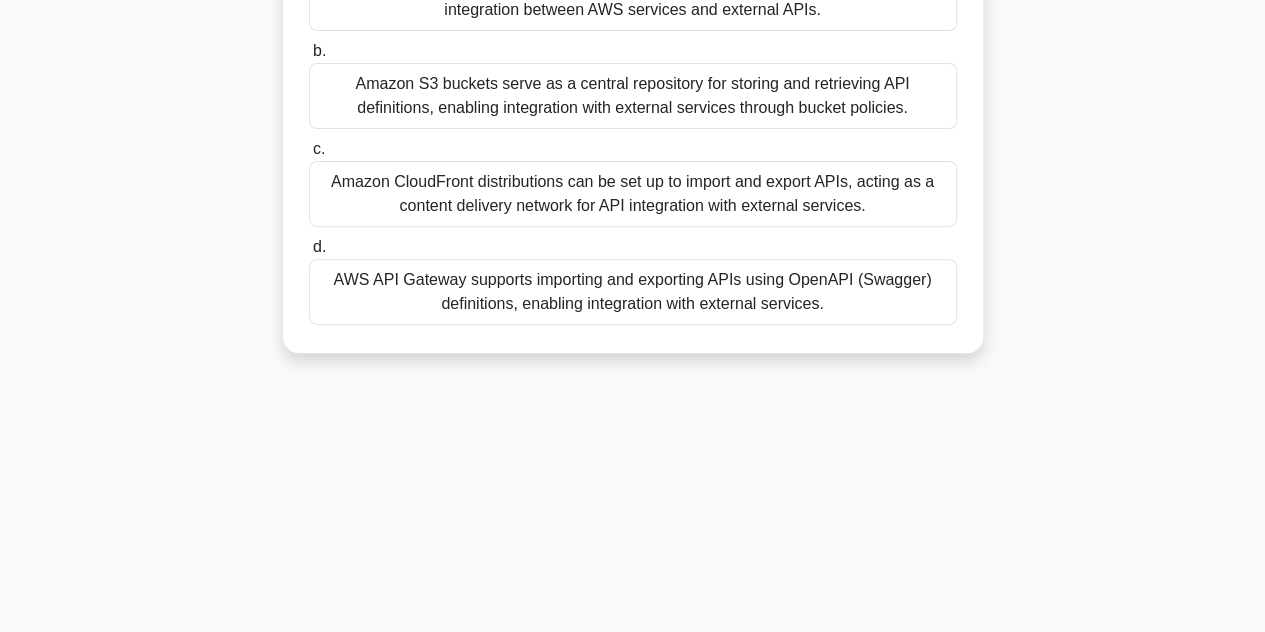 scroll, scrollTop: 0, scrollLeft: 0, axis: both 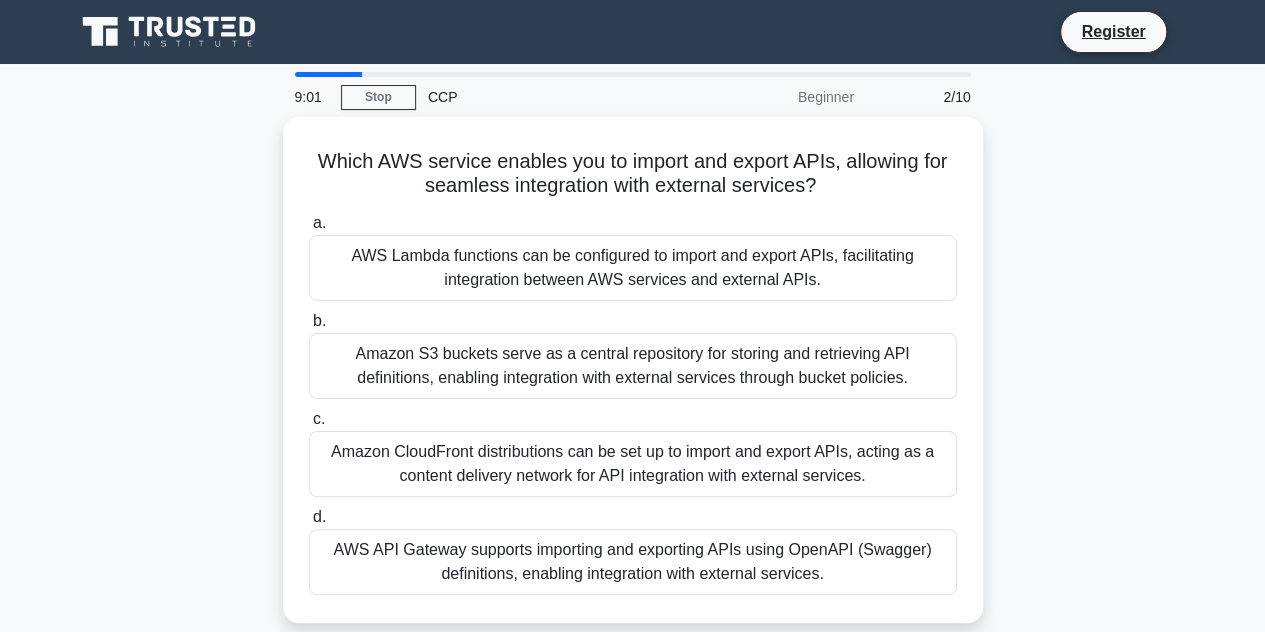 click on "Which AWS service enables you to import and export APIs, allowing for seamless integration with external services?
.spinner_0XTQ{transform-origin:center;animation:spinner_y6GP .75s linear infinite}@keyframes spinner_y6GP{100%{transform:rotate(360deg)}}" at bounding box center (633, 174) 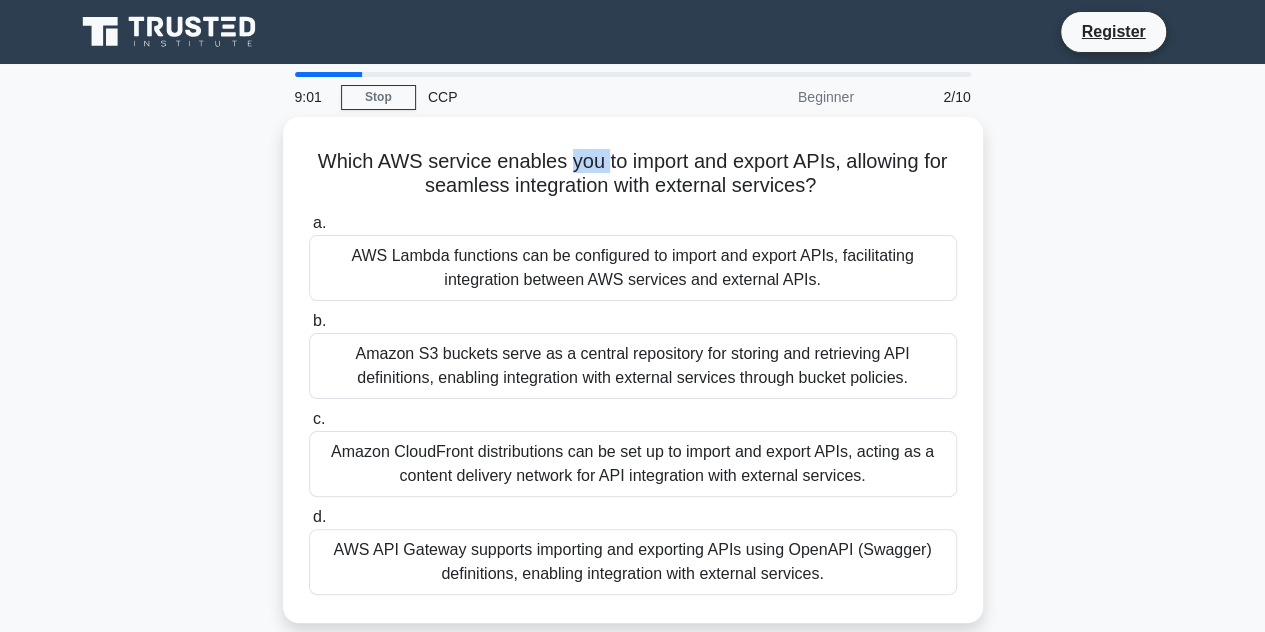 click on "Which AWS service enables you to import and export APIs, allowing for seamless integration with external services?
.spinner_0XTQ{transform-origin:center;animation:spinner_y6GP .75s linear infinite}@keyframes spinner_y6GP{100%{transform:rotate(360deg)}}" at bounding box center (633, 174) 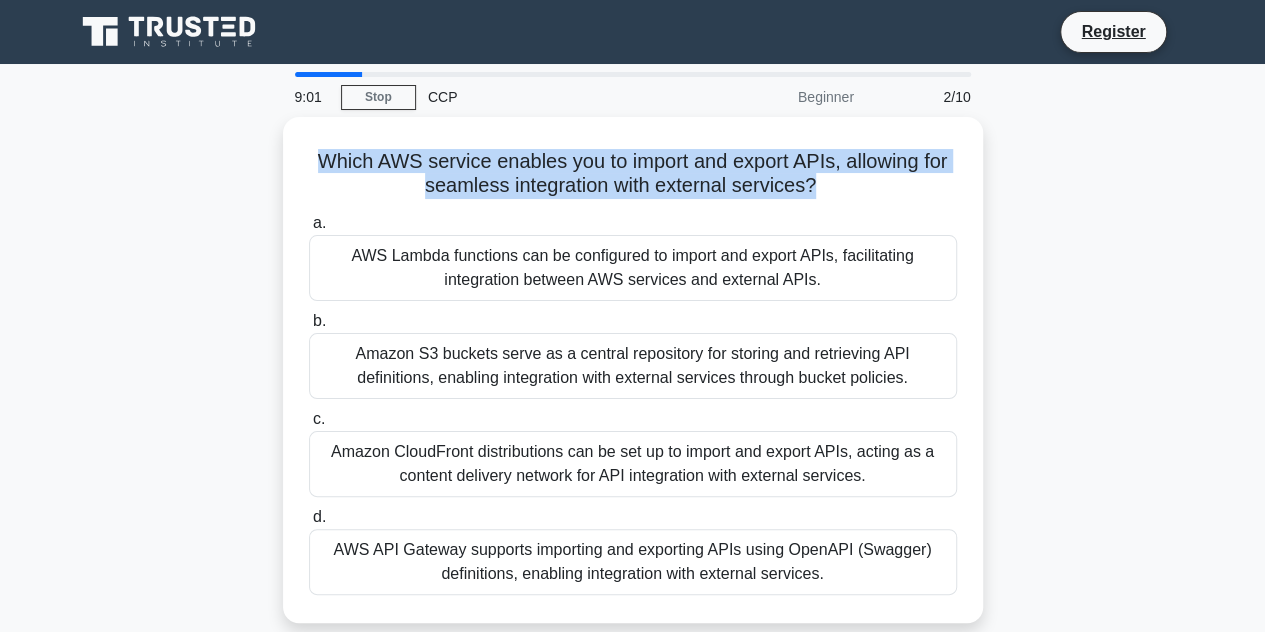 click on "Which AWS service enables you to import and export APIs, allowing for seamless integration with external services?
.spinner_0XTQ{transform-origin:center;animation:spinner_y6GP .75s linear infinite}@keyframes spinner_y6GP{100%{transform:rotate(360deg)}}" at bounding box center (633, 174) 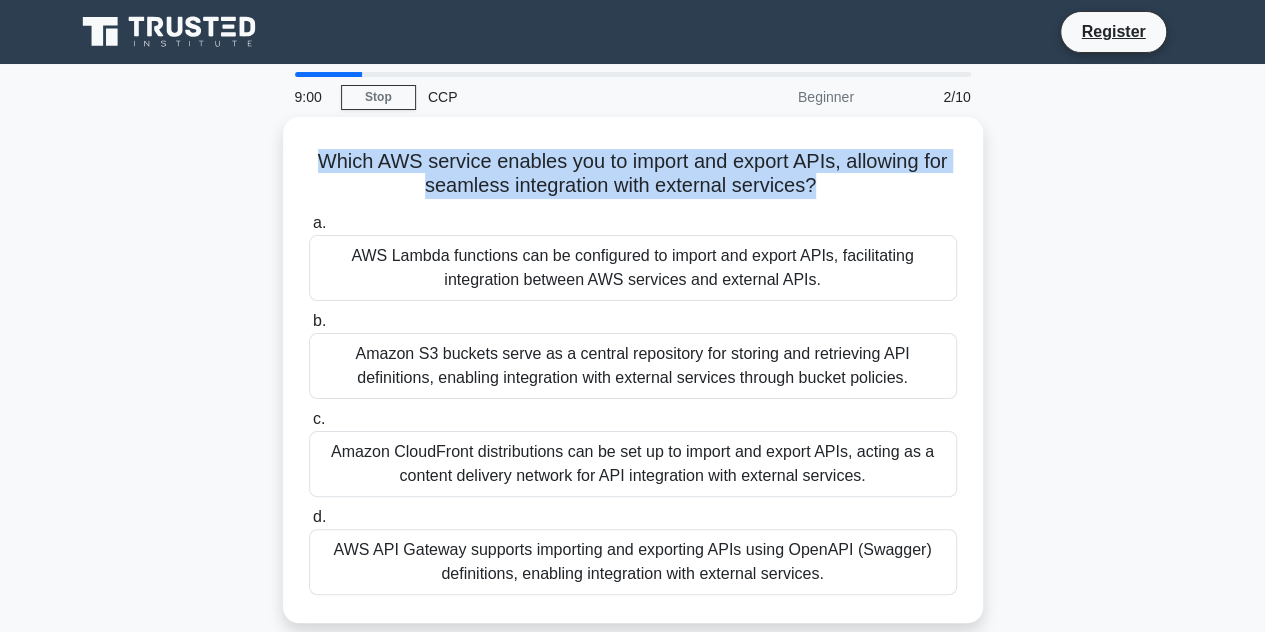 copy on "Which AWS service enables you to import and export APIs, allowing for seamless integration with external services?
.spinner_0XTQ{transform-origin:center;animation:spinner_y6GP .75s linear infinite}@keyframes spinner_y6GP{100%{transform:rotate(360deg)}}" 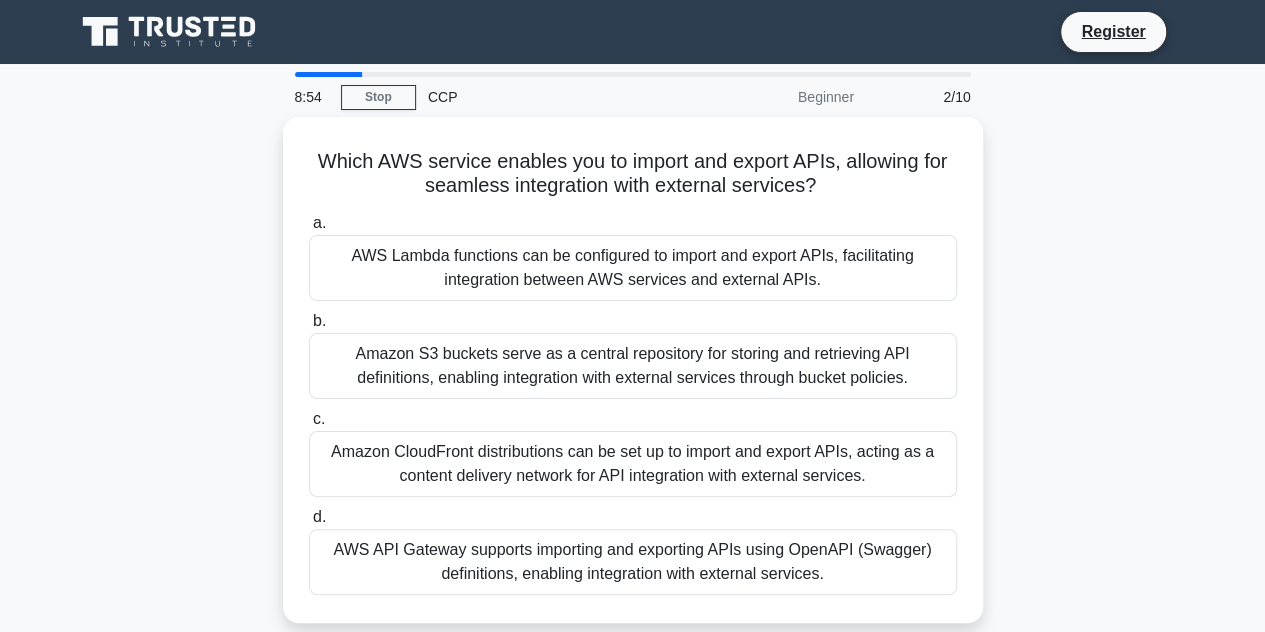 click on "AWS API Gateway supports importing and exporting APIs using OpenAPI (Swagger) definitions, enabling integration with external services." at bounding box center (633, 562) 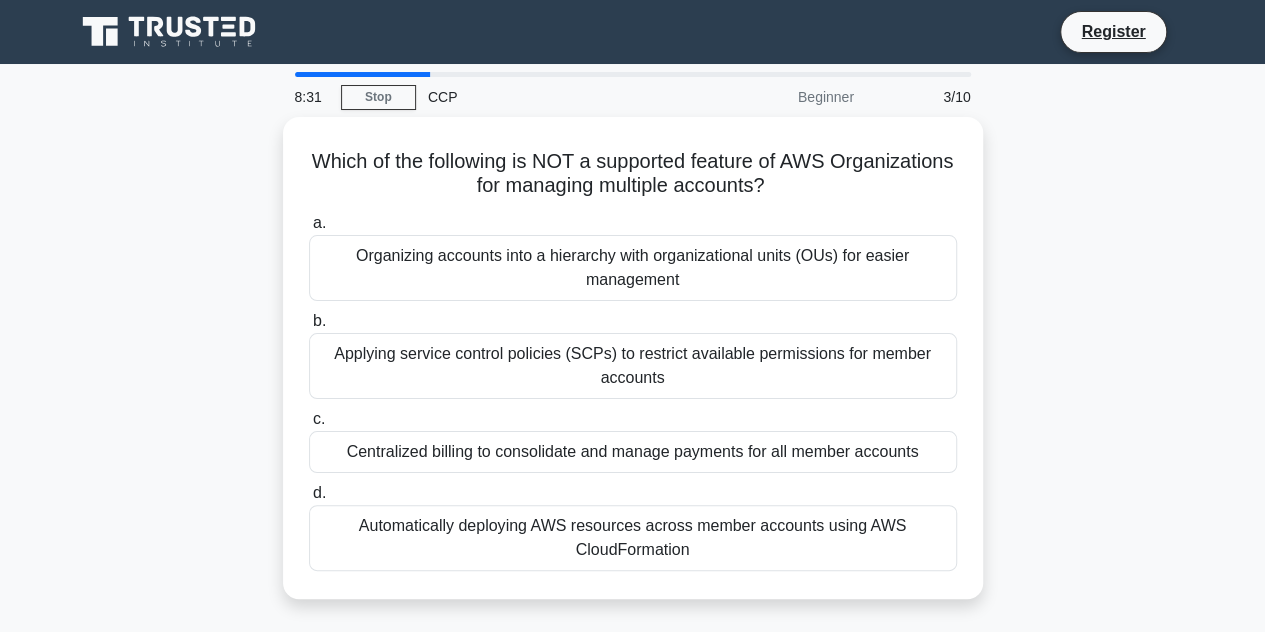 click on "Centralized billing to consolidate and manage payments for all member accounts" at bounding box center [633, 452] 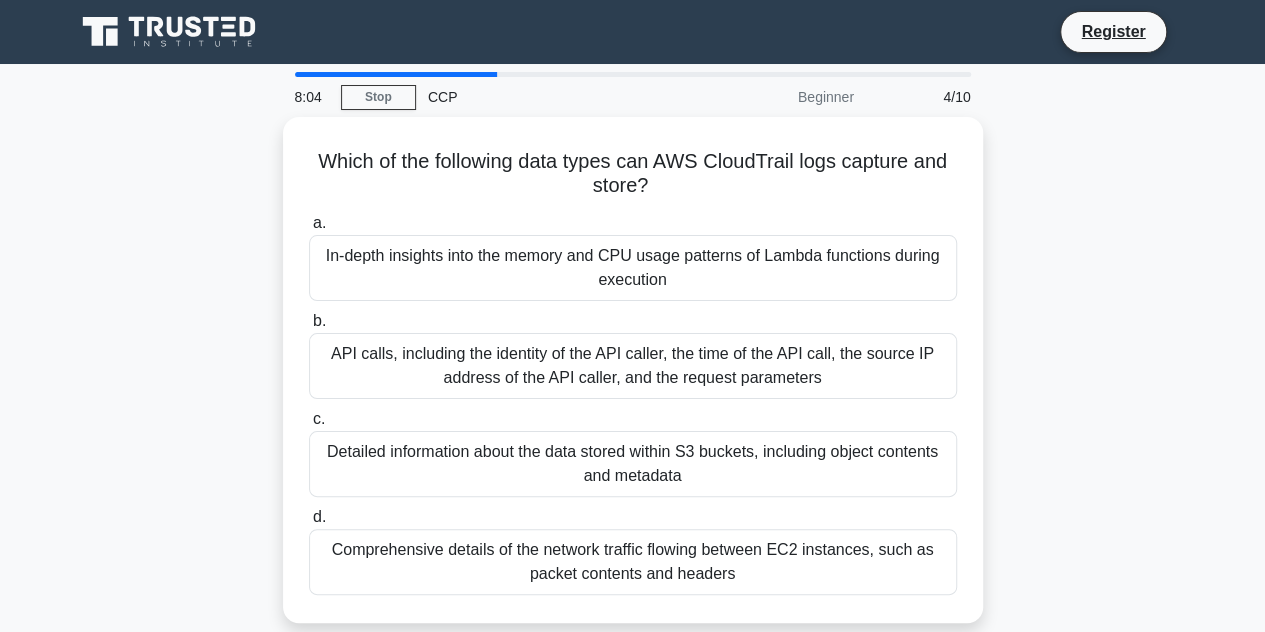 click on "API calls, including the identity of the API caller, the time of the API call, the source IP address of the API caller, and the request parameters" at bounding box center [633, 366] 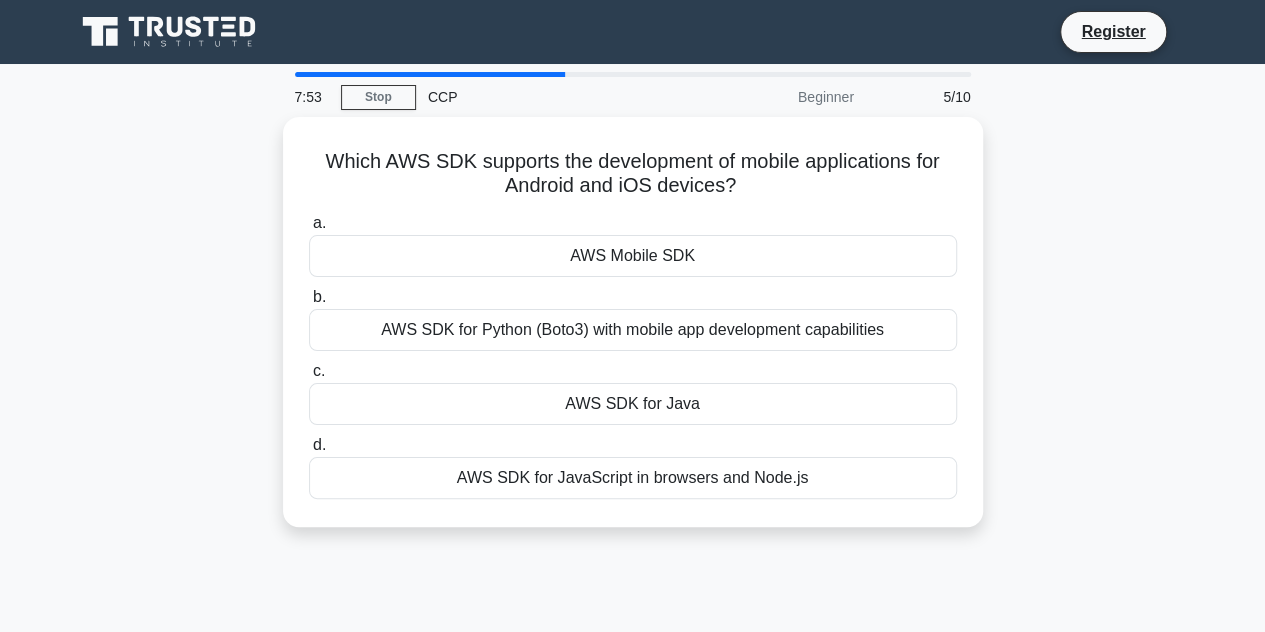 click on "Which AWS SDK supports the development of mobile applications for Android and iOS devices?
.spinner_0XTQ{transform-origin:center;animation:spinner_y6GP .75s linear infinite}@keyframes spinner_y6GP{100%{transform:rotate(360deg)}}" at bounding box center (633, 174) 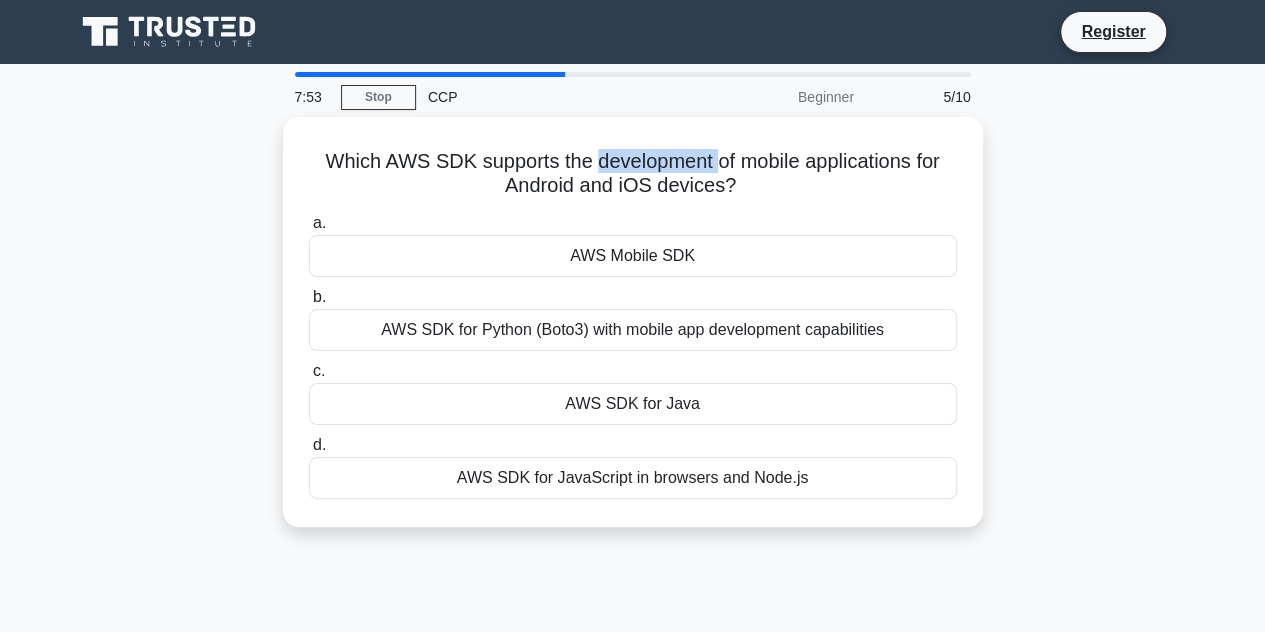 click on "Which AWS SDK supports the development of mobile applications for Android and iOS devices?
.spinner_0XTQ{transform-origin:center;animation:spinner_y6GP .75s linear infinite}@keyframes spinner_y6GP{100%{transform:rotate(360deg)}}" at bounding box center (633, 174) 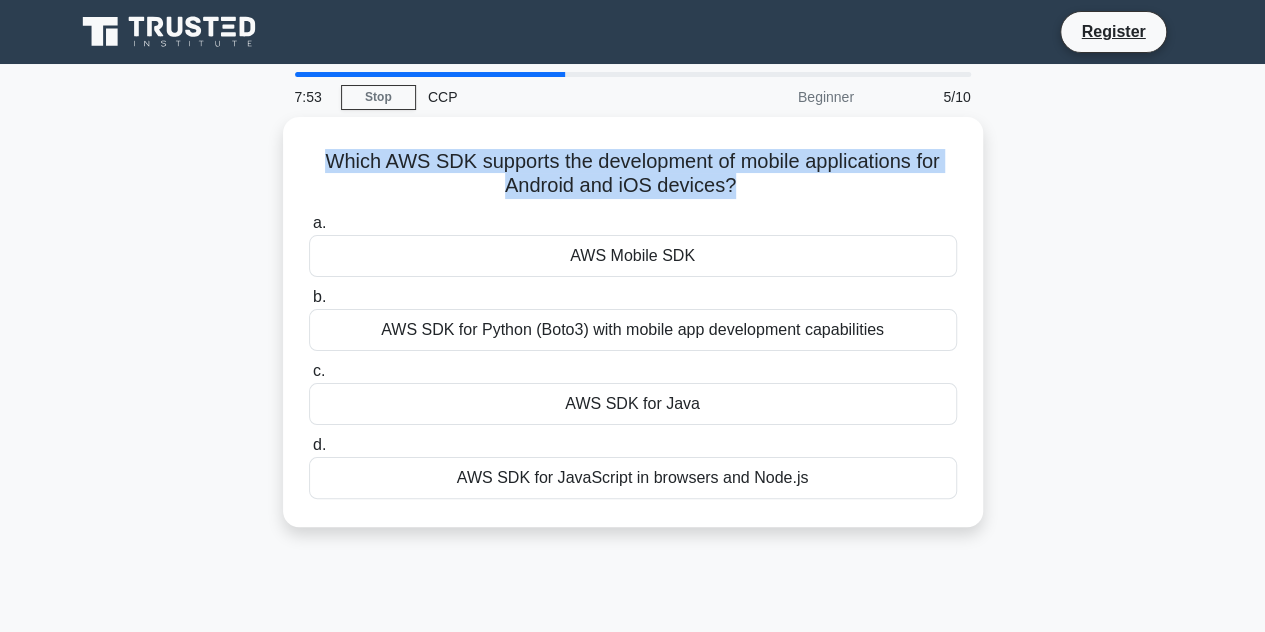 click on "Which AWS SDK supports the development of mobile applications for Android and iOS devices?
.spinner_0XTQ{transform-origin:center;animation:spinner_y6GP .75s linear infinite}@keyframes spinner_y6GP{100%{transform:rotate(360deg)}}" at bounding box center (633, 174) 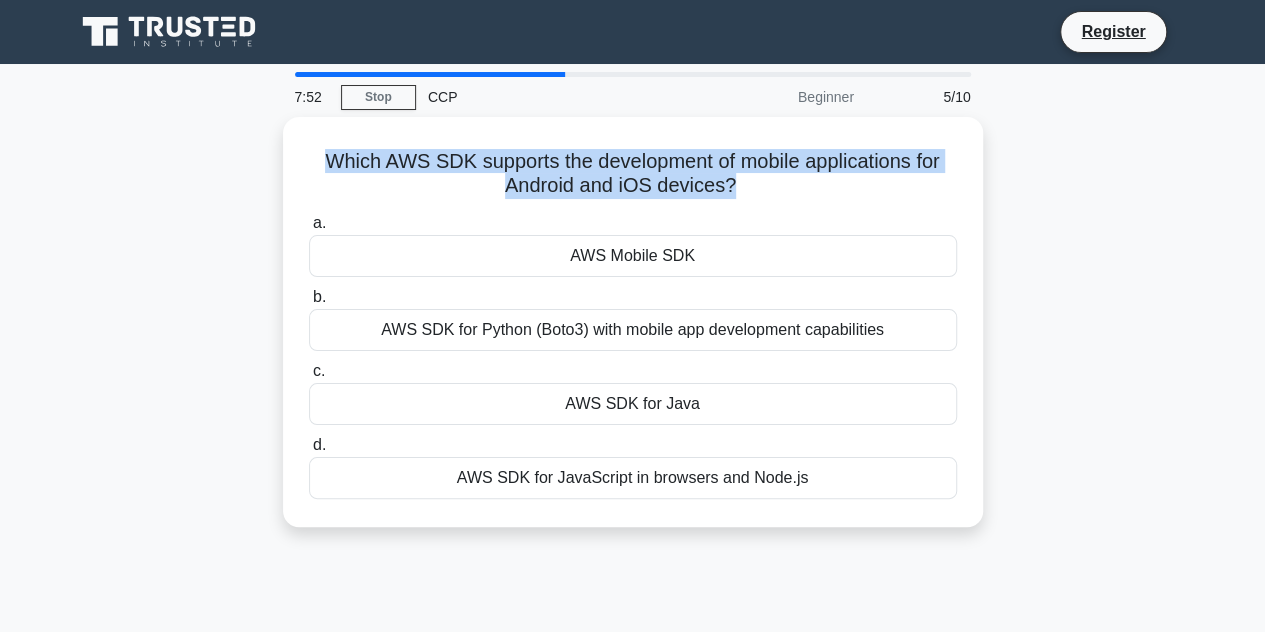 copy on "Which AWS SDK supports the development of mobile applications for Android and iOS devices?
.spinner_0XTQ{transform-origin:center;animation:spinner_y6GP .75s linear infinite}@keyframes spinner_y6GP{100%{transform:rotate(360deg)}}" 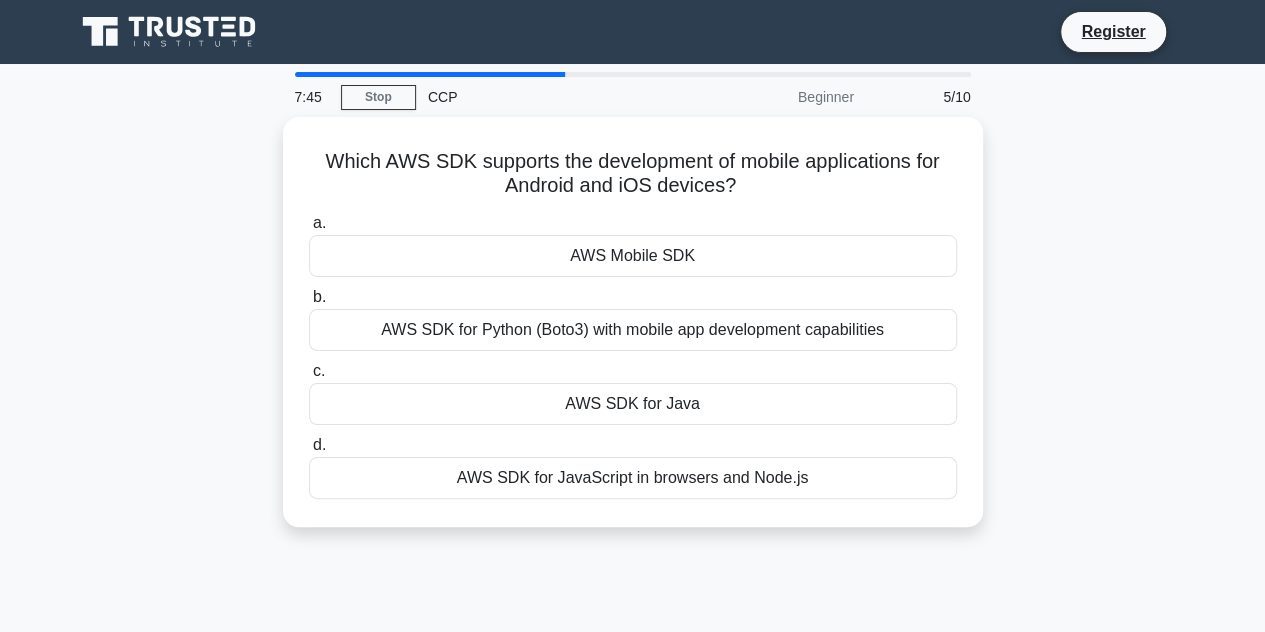 click on "Which AWS SDK supports the development of mobile applications for Android and iOS devices?
.spinner_0XTQ{transform-origin:center;animation:spinner_y6GP .75s linear infinite}@keyframes spinner_y6GP{100%{transform:rotate(360deg)}}
a.
AWS Mobile SDK
b. c. d." at bounding box center [633, 334] 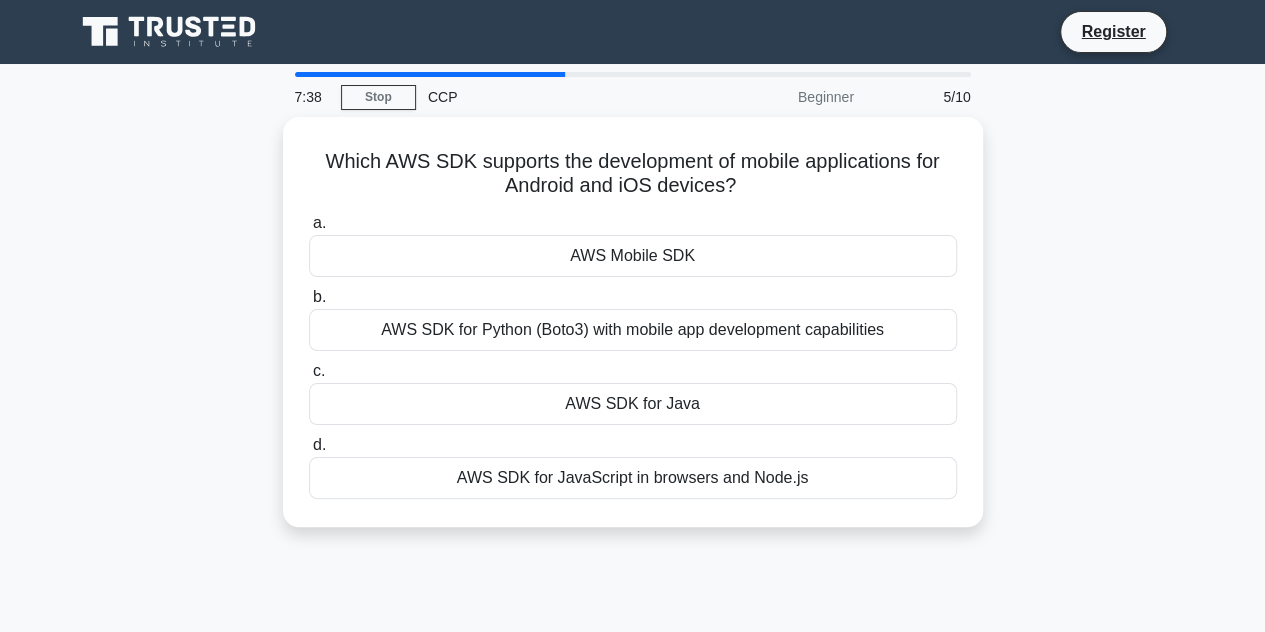 click on "AWS Mobile SDK" at bounding box center [633, 256] 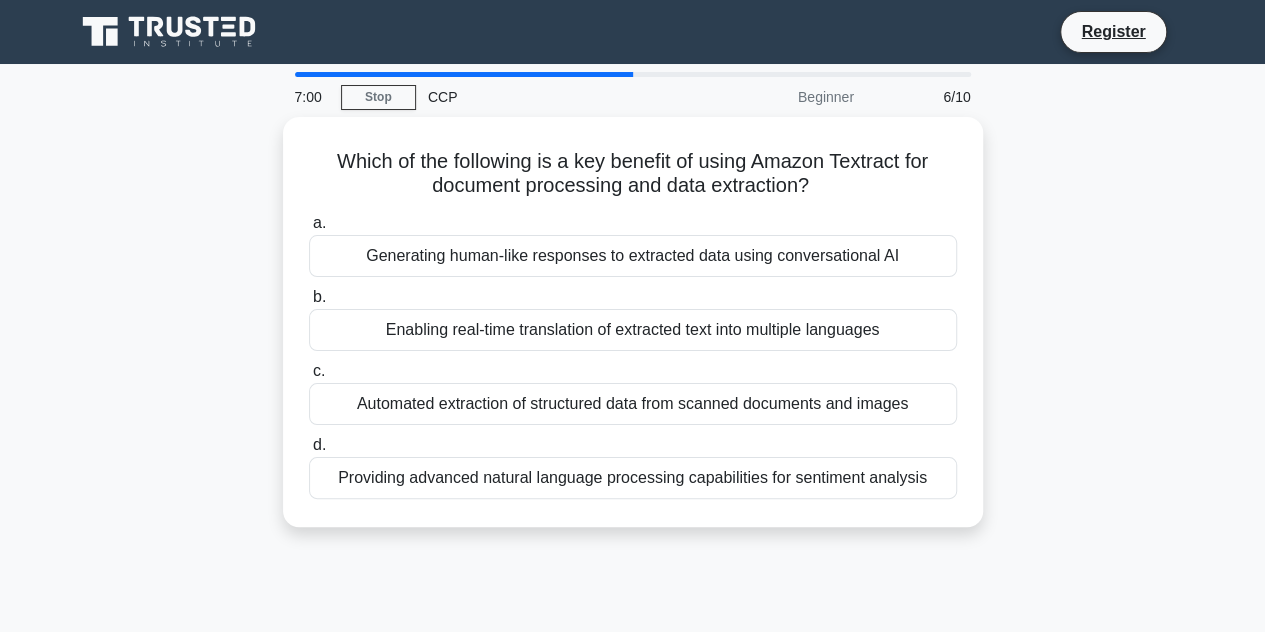 click on "Automated extraction of structured data from scanned documents and images" at bounding box center [633, 404] 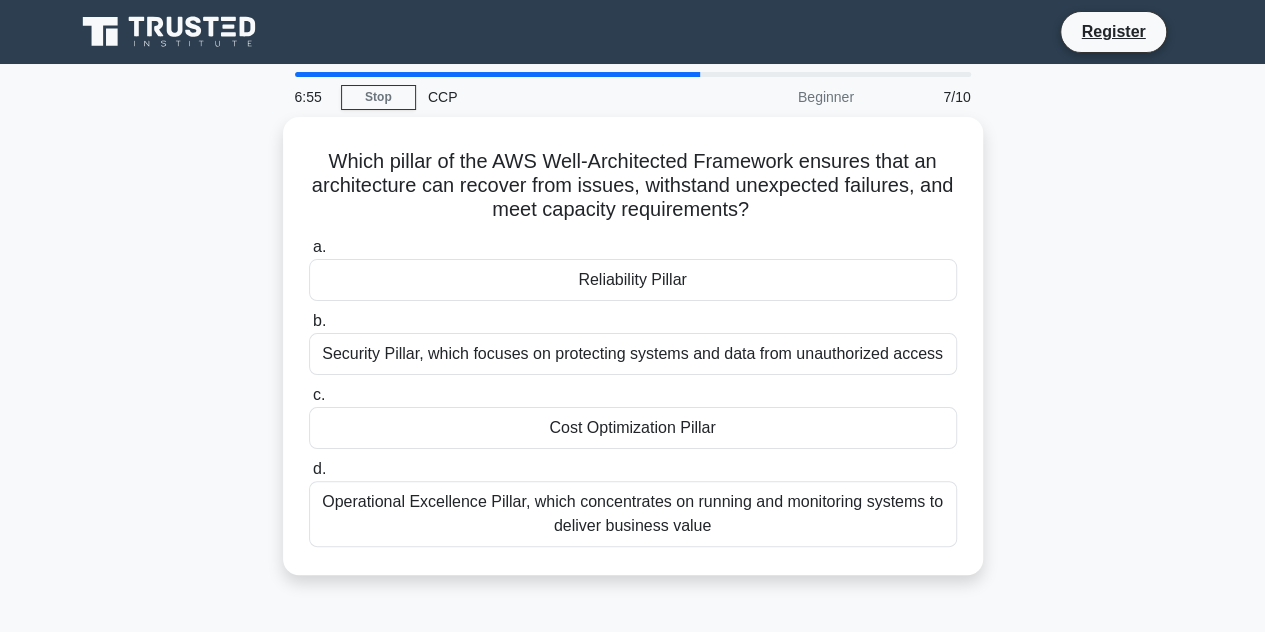 drag, startPoint x: 499, startPoint y: 161, endPoint x: 930, endPoint y: 197, distance: 432.50085 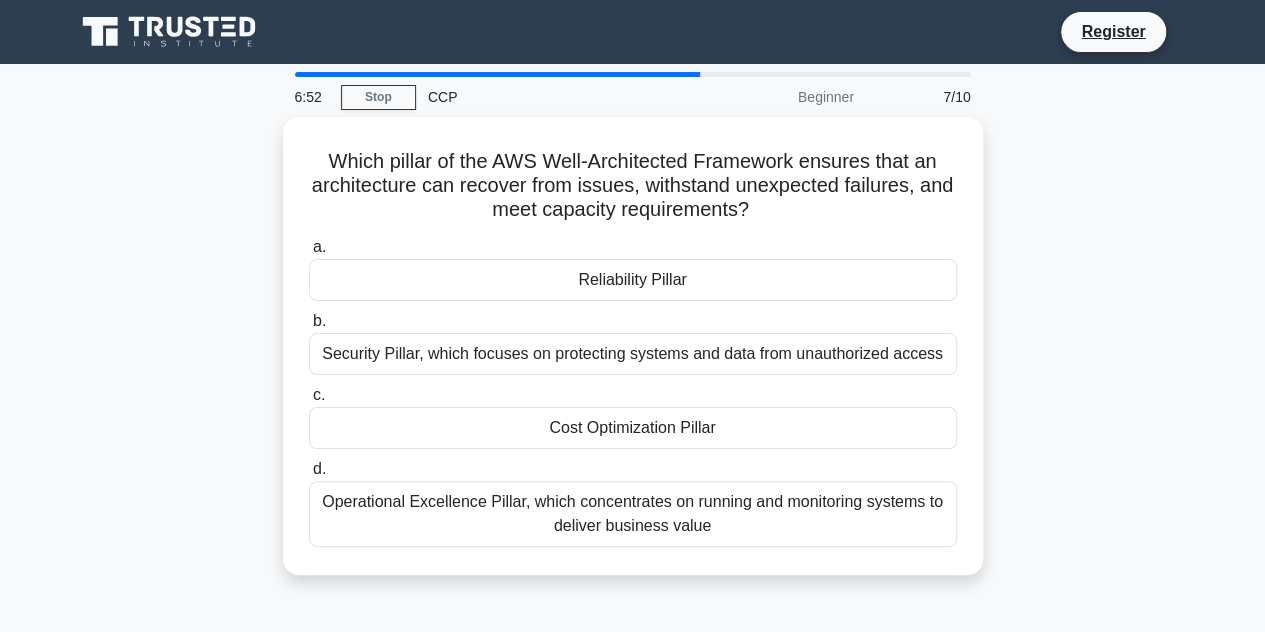 click on "Operational Excellence Pillar, which concentrates on running and monitoring systems to deliver business value" at bounding box center [633, 514] 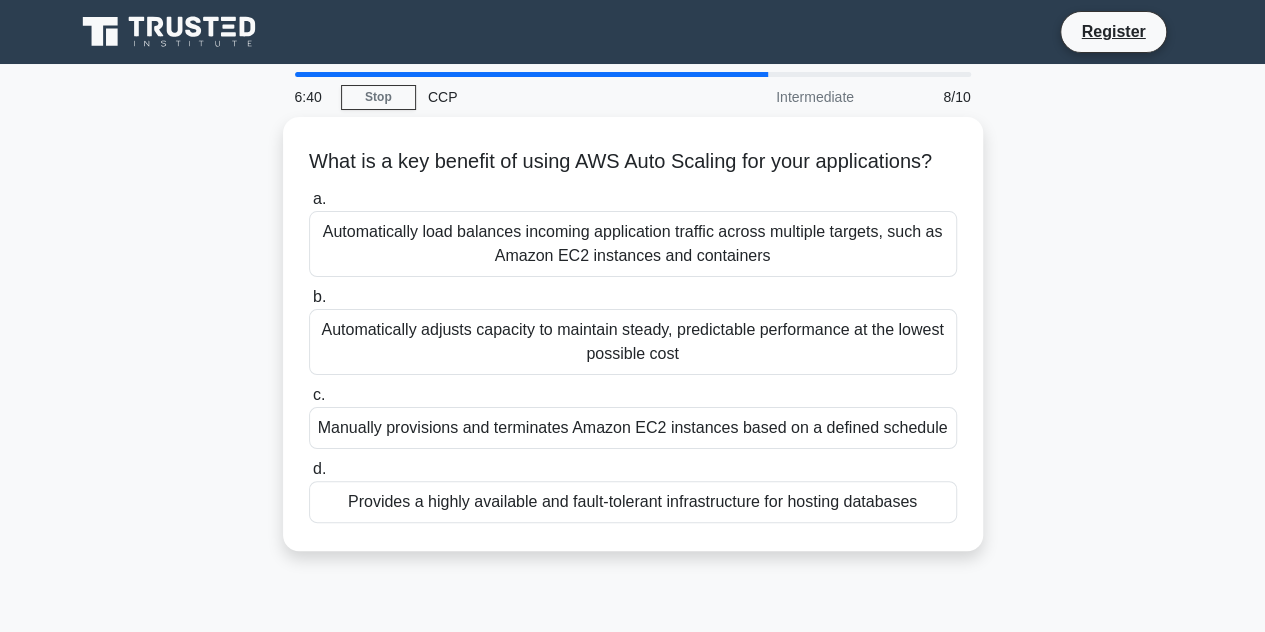 click on "Automatically load balances incoming application traffic across multiple targets, such as Amazon EC2 instances and containers" at bounding box center (633, 244) 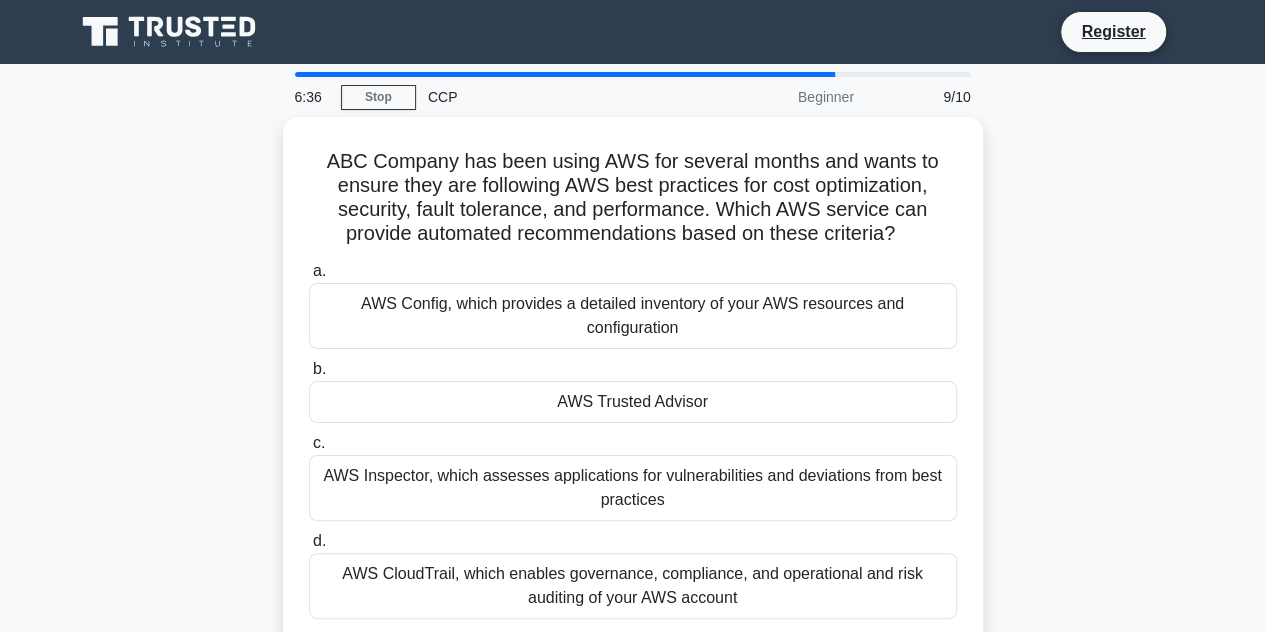 drag, startPoint x: 331, startPoint y: 150, endPoint x: 910, endPoint y: 225, distance: 583.8373 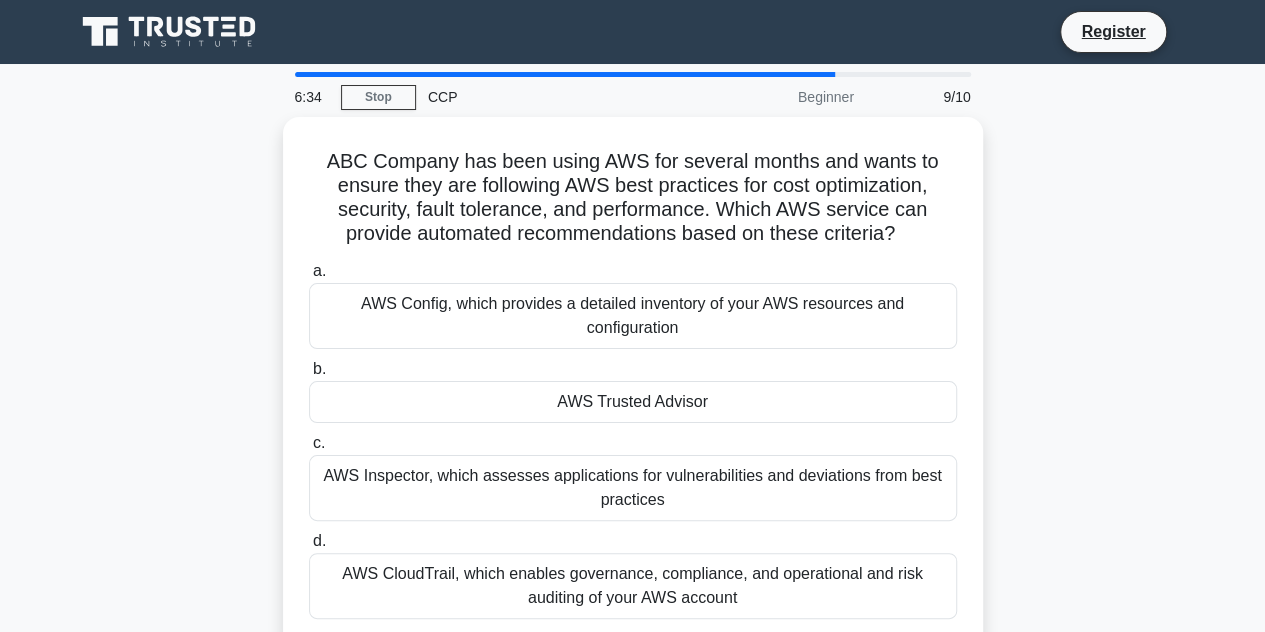 click on "ABC Company has been using AWS for several months and wants to ensure they are following AWS best practices for cost optimization, security, fault tolerance, and performance. Which AWS service can provide automated recommendations based on these criteria?
.spinner_0XTQ{transform-origin:center;animation:spinner_y6GP .75s linear infinite}@keyframes spinner_y6GP{100%{transform:rotate(360deg)}}" at bounding box center (633, 198) 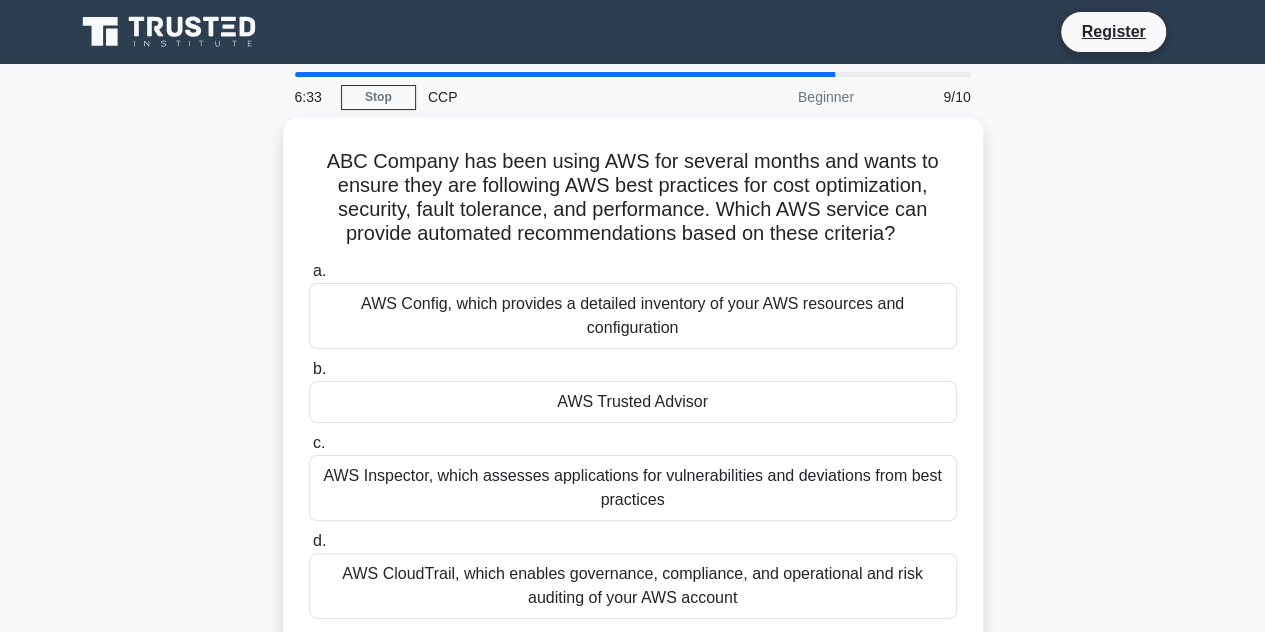 drag, startPoint x: 327, startPoint y: 155, endPoint x: 904, endPoint y: 228, distance: 581.59955 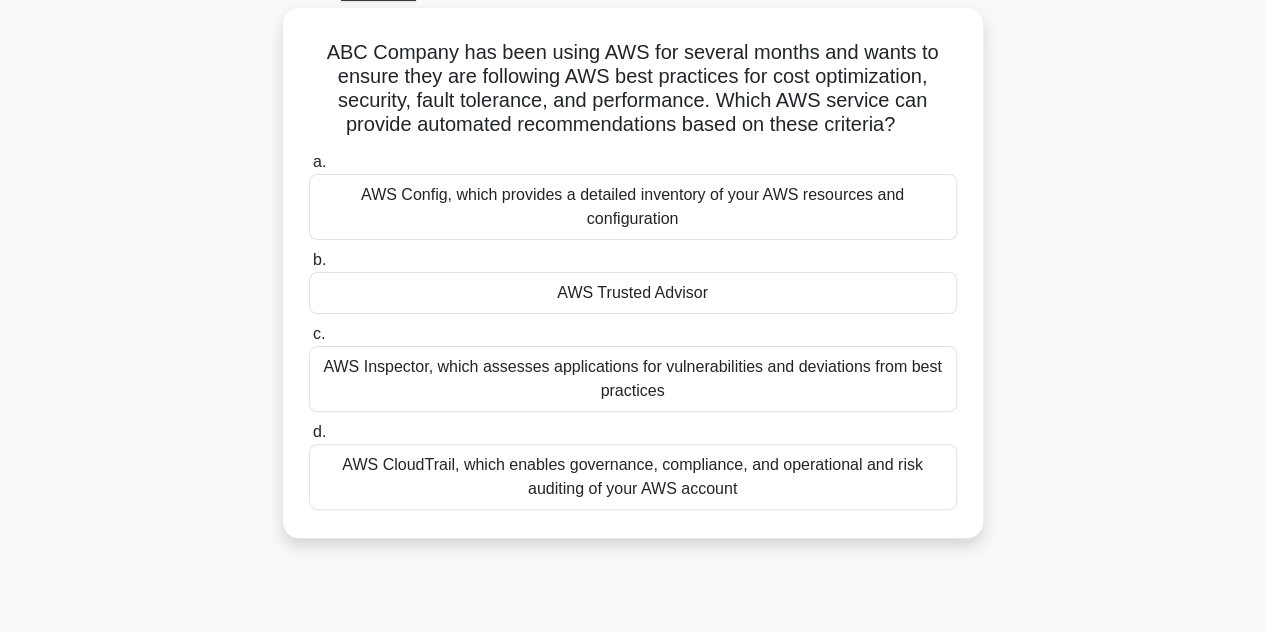 scroll, scrollTop: 110, scrollLeft: 0, axis: vertical 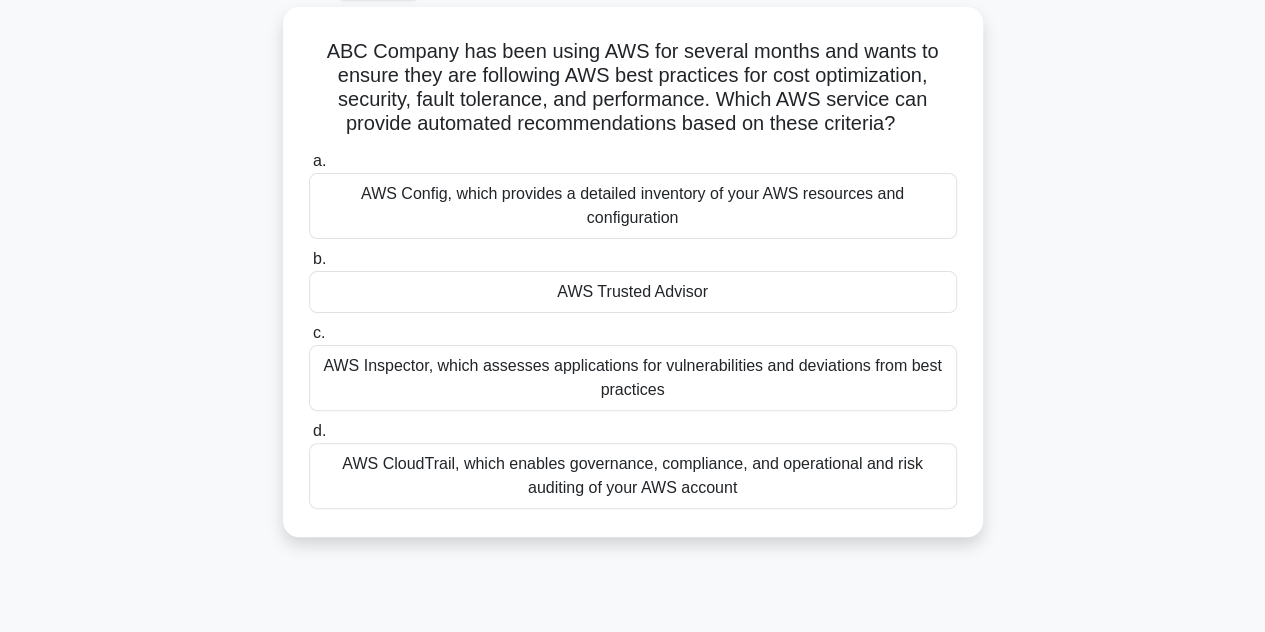 click on "ABC Company has been using AWS for several months and wants to ensure they are following AWS best practices for cost optimization, security, fault tolerance, and performance. Which AWS service can provide automated recommendations based on these criteria?
.spinner_0XTQ{transform-origin:center;animation:spinner_y6GP .75s linear infinite}@keyframes spinner_y6GP{100%{transform:rotate(360deg)}}" at bounding box center [633, 88] 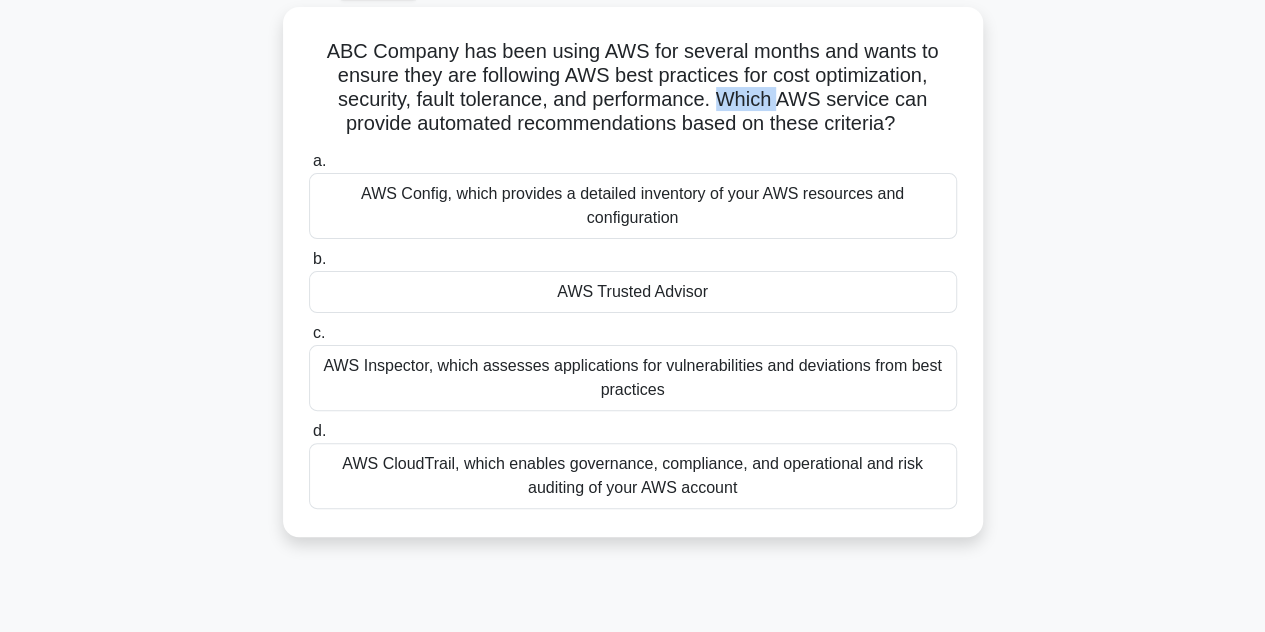 click on "ABC Company has been using AWS for several months and wants to ensure they are following AWS best practices for cost optimization, security, fault tolerance, and performance. Which AWS service can provide automated recommendations based on these criteria?
.spinner_0XTQ{transform-origin:center;animation:spinner_y6GP .75s linear infinite}@keyframes spinner_y6GP{100%{transform:rotate(360deg)}}" at bounding box center [633, 88] 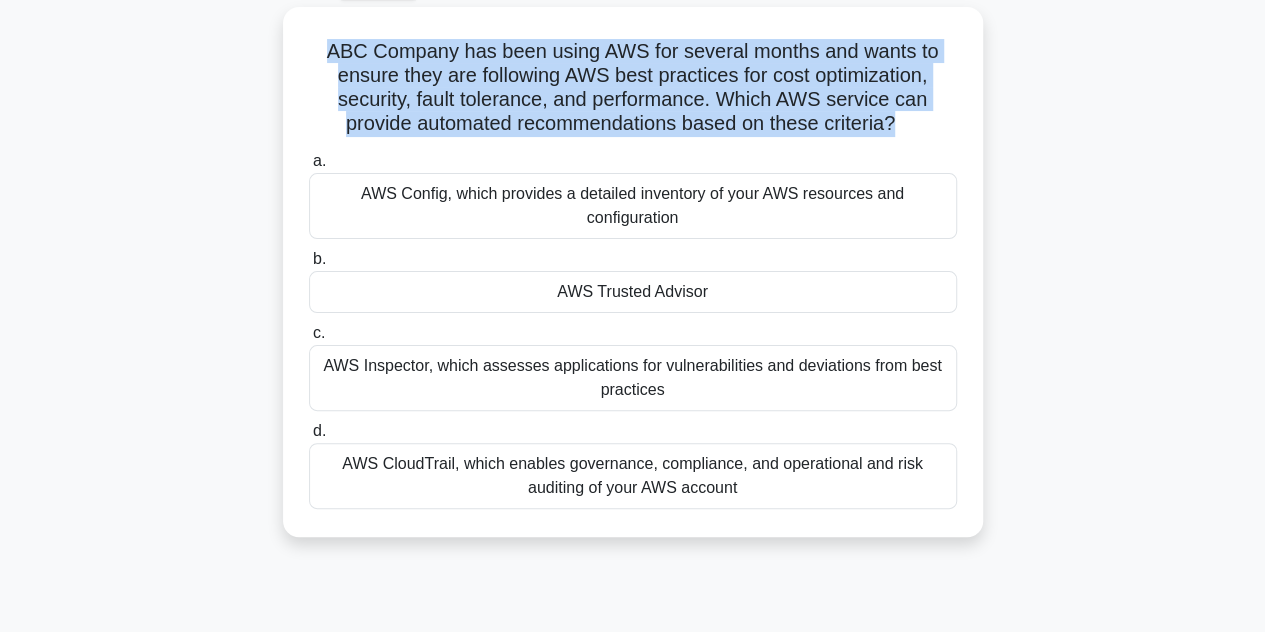 click on "ABC Company has been using AWS for several months and wants to ensure they are following AWS best practices for cost optimization, security, fault tolerance, and performance. Which AWS service can provide automated recommendations based on these criteria?
.spinner_0XTQ{transform-origin:center;animation:spinner_y6GP .75s linear infinite}@keyframes spinner_y6GP{100%{transform:rotate(360deg)}}" at bounding box center [633, 88] 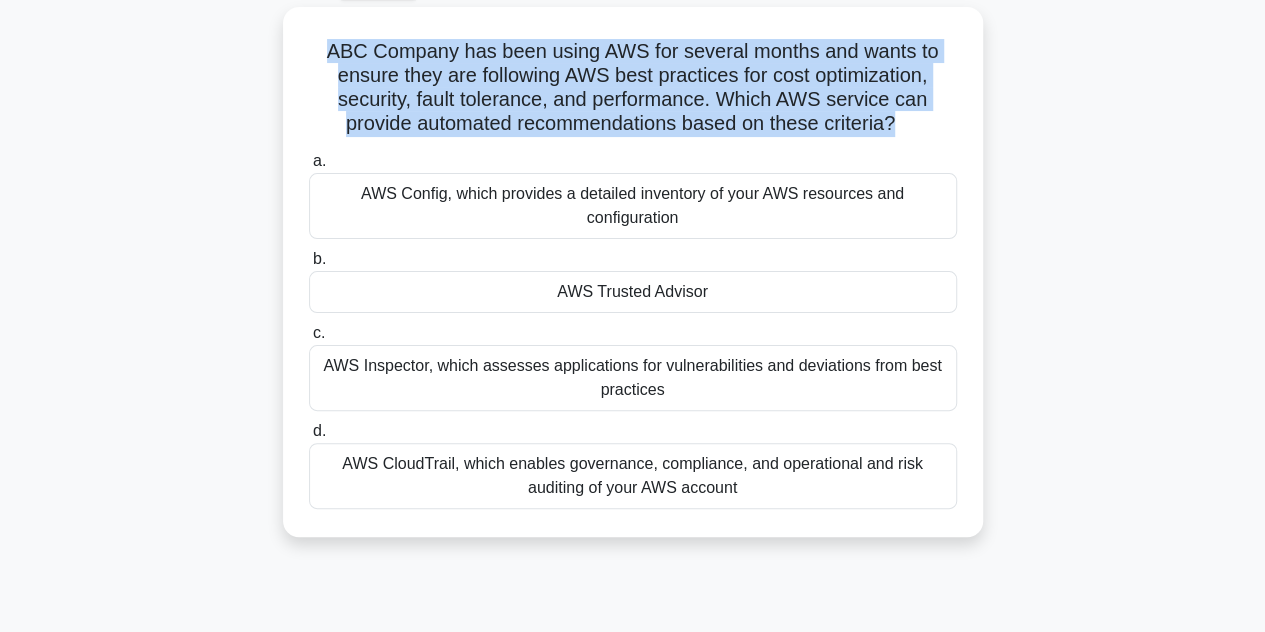 copy on "ABC Company has been using AWS for several months and wants to ensure they are following AWS best practices for cost optimization, security, fault tolerance, and performance. Which AWS service can provide automated recommendations based on these criteria?
.spinner_0XTQ{transform-origin:center;animation:spinner_y6GP .75s linear infinite}@keyframes spinner_y6GP{100%{transform:rotate(360deg)}}" 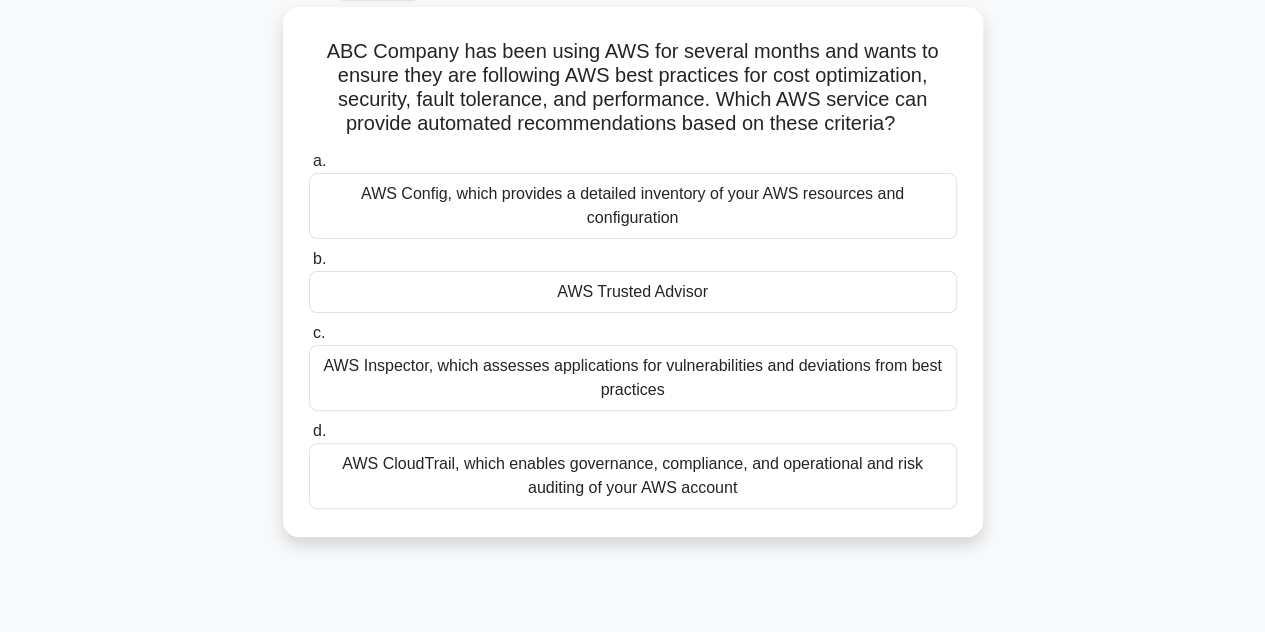 click on "AWS Trusted Advisor" at bounding box center [633, 292] 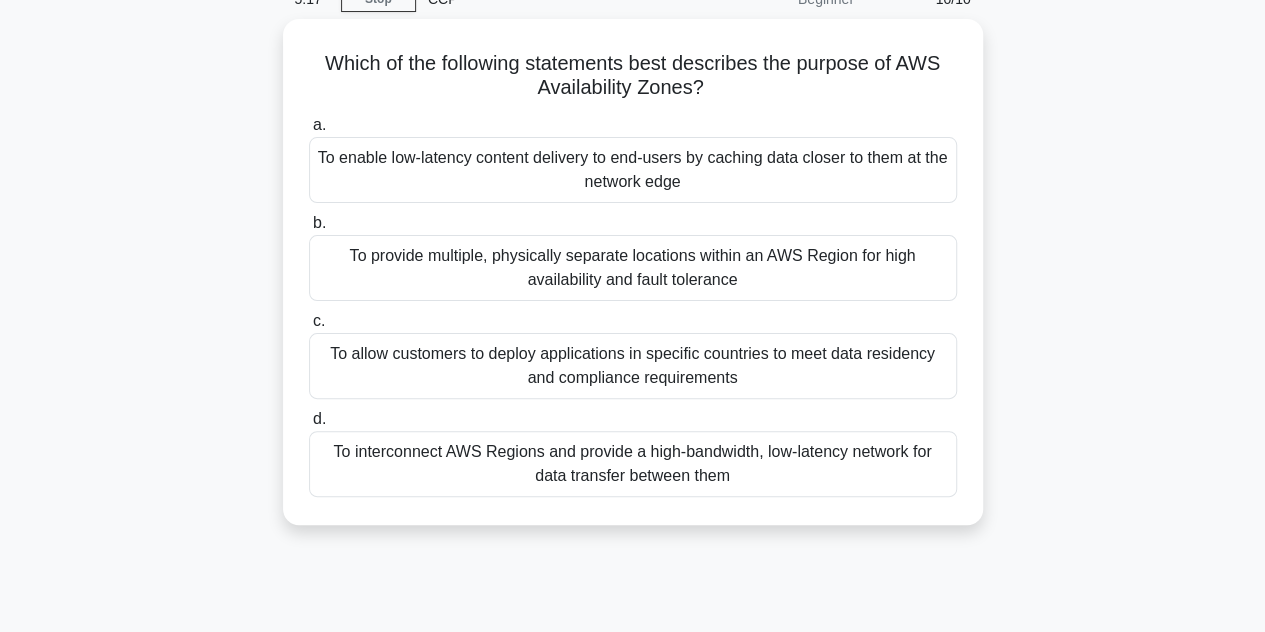 scroll, scrollTop: 0, scrollLeft: 0, axis: both 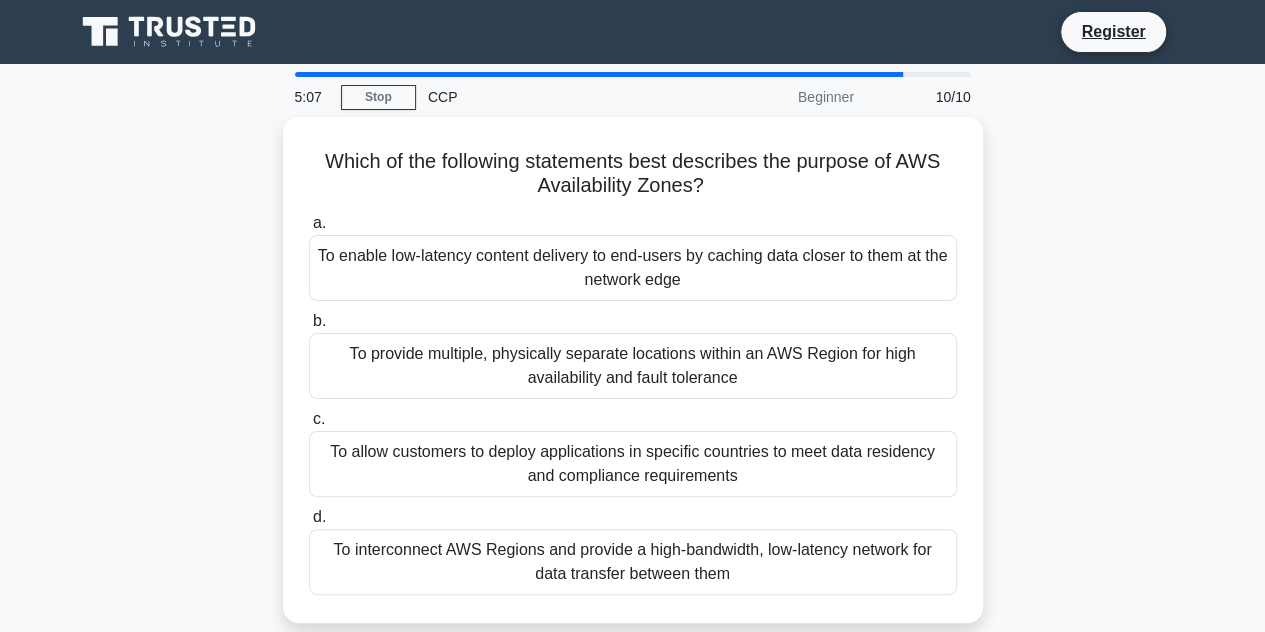 click on "Which of the following statements best describes the purpose of AWS Availability Zones?
.spinner_0XTQ{transform-origin:center;animation:spinner_y6GP .75s linear infinite}@keyframes spinner_y6GP{100%{transform:rotate(360deg)}}" at bounding box center [633, 174] 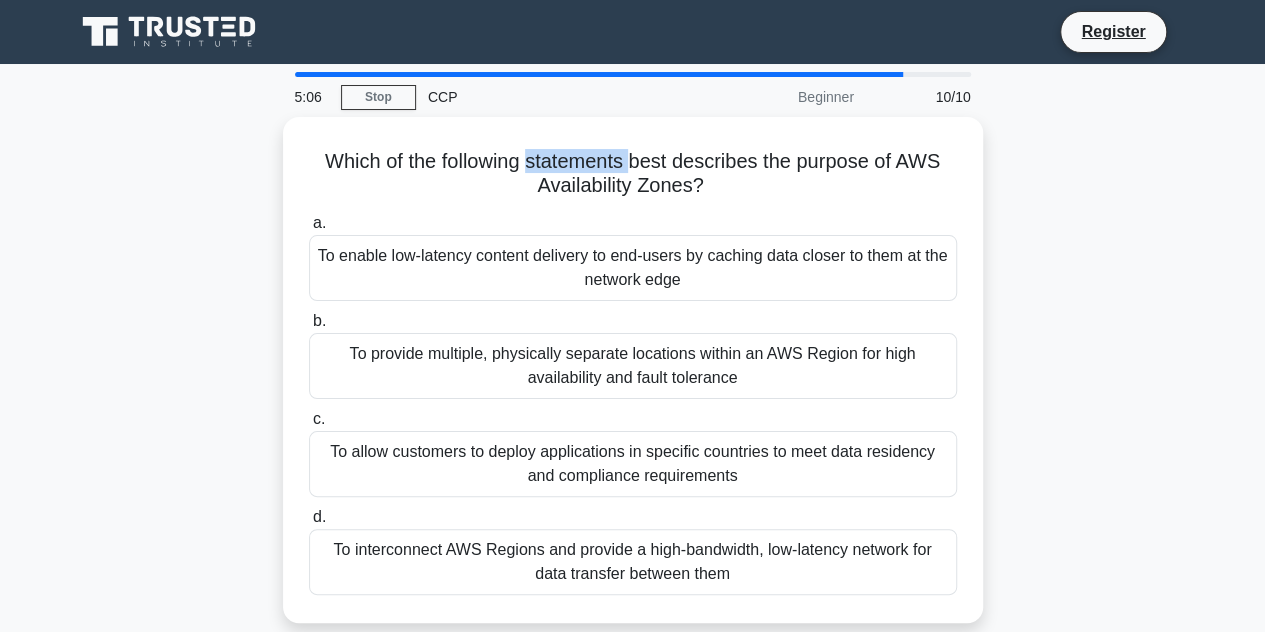 click on "Which of the following statements best describes the purpose of AWS Availability Zones?
.spinner_0XTQ{transform-origin:center;animation:spinner_y6GP .75s linear infinite}@keyframes spinner_y6GP{100%{transform:rotate(360deg)}}" at bounding box center (633, 174) 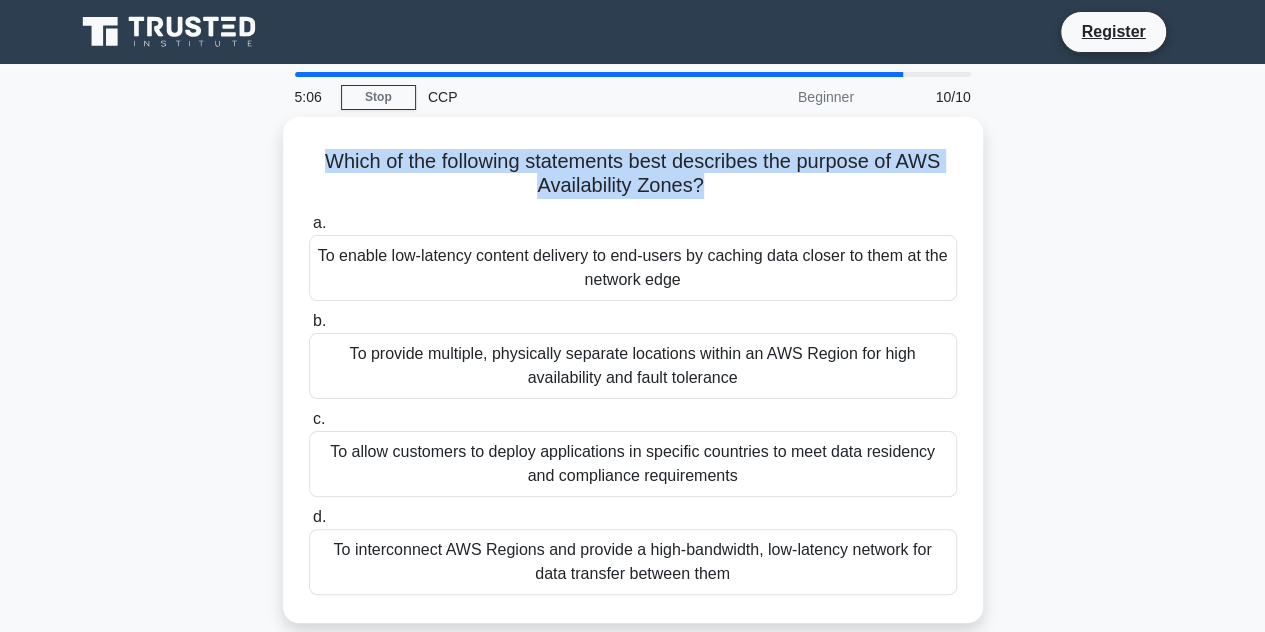 click on "Which of the following statements best describes the purpose of AWS Availability Zones?
.spinner_0XTQ{transform-origin:center;animation:spinner_y6GP .75s linear infinite}@keyframes spinner_y6GP{100%{transform:rotate(360deg)}}" at bounding box center [633, 174] 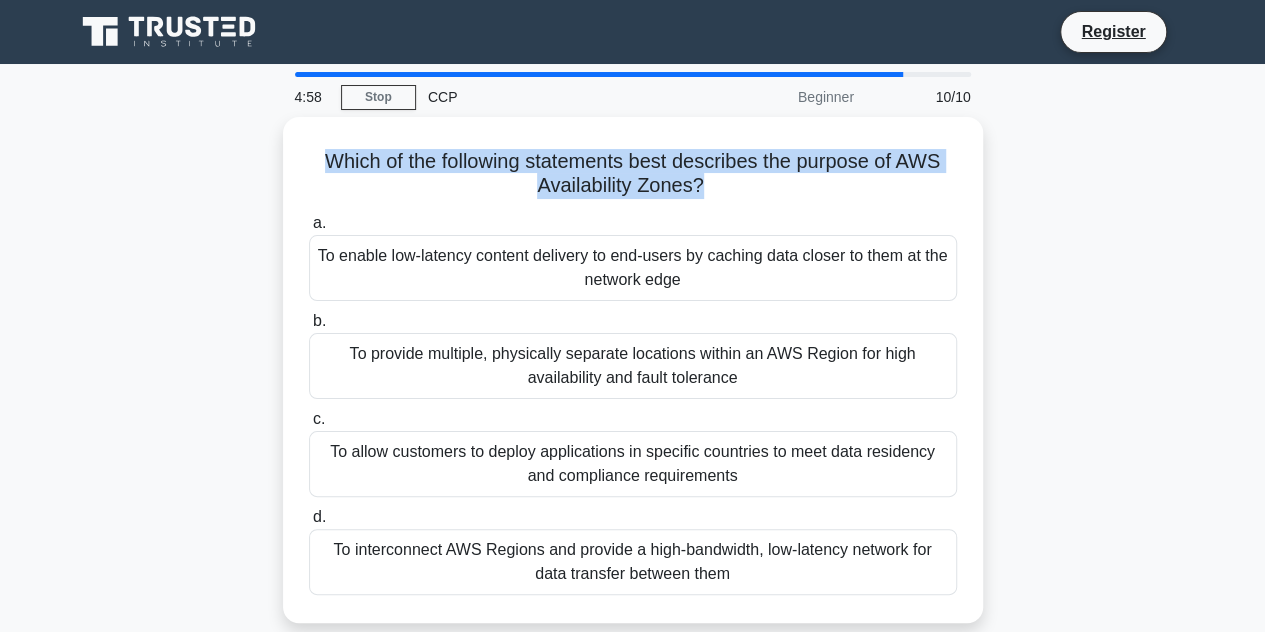 click on "Which of the following statements best describes the purpose of AWS Availability Zones?
.spinner_0XTQ{transform-origin:center;animation:spinner_y6GP .75s linear infinite}@keyframes spinner_y6GP{100%{transform:rotate(360deg)}}" at bounding box center [633, 174] 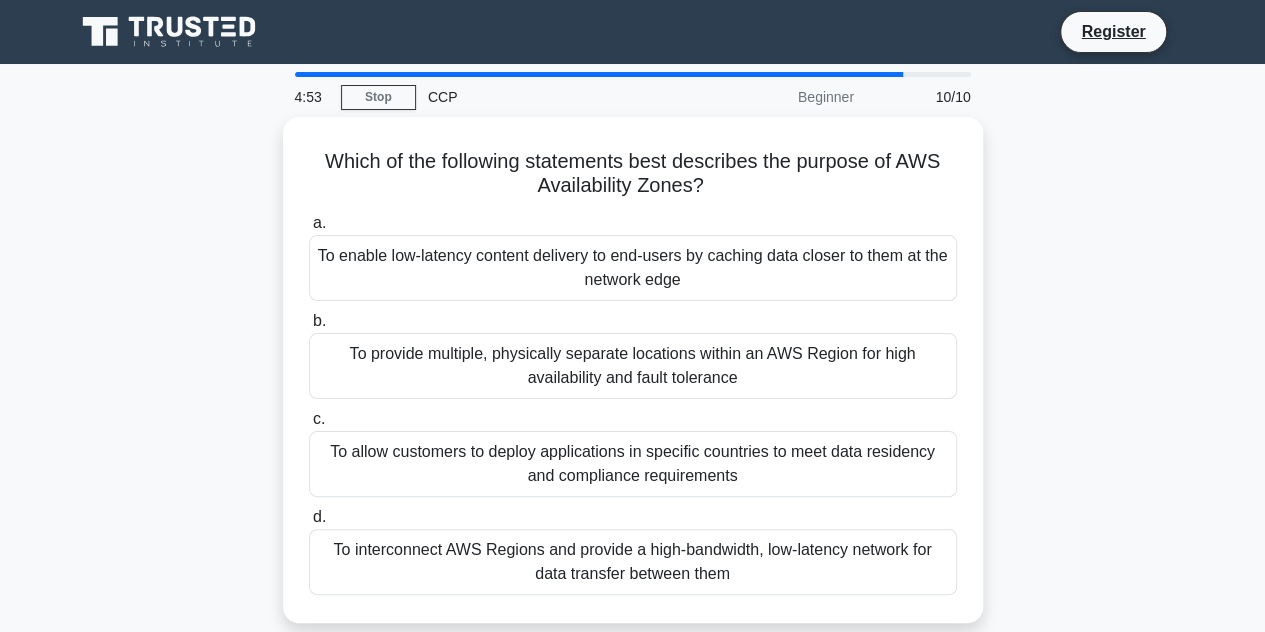 click on "To allow customers to deploy applications in specific countries to meet data residency and compliance requirements" at bounding box center [633, 464] 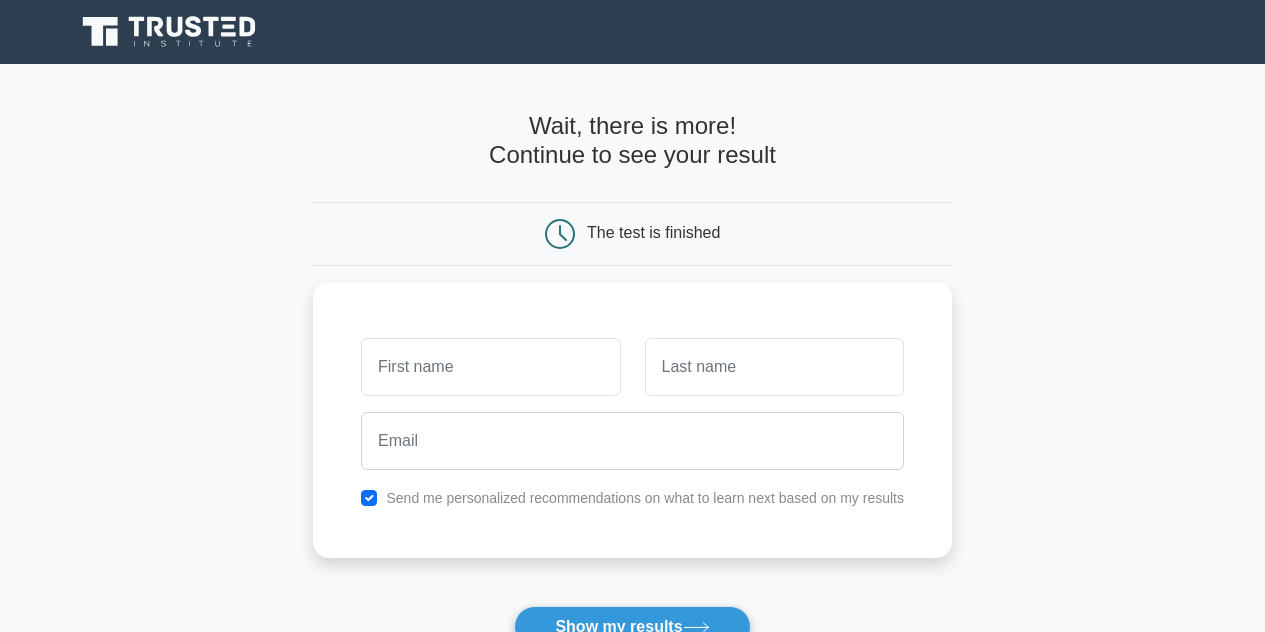 scroll, scrollTop: 0, scrollLeft: 0, axis: both 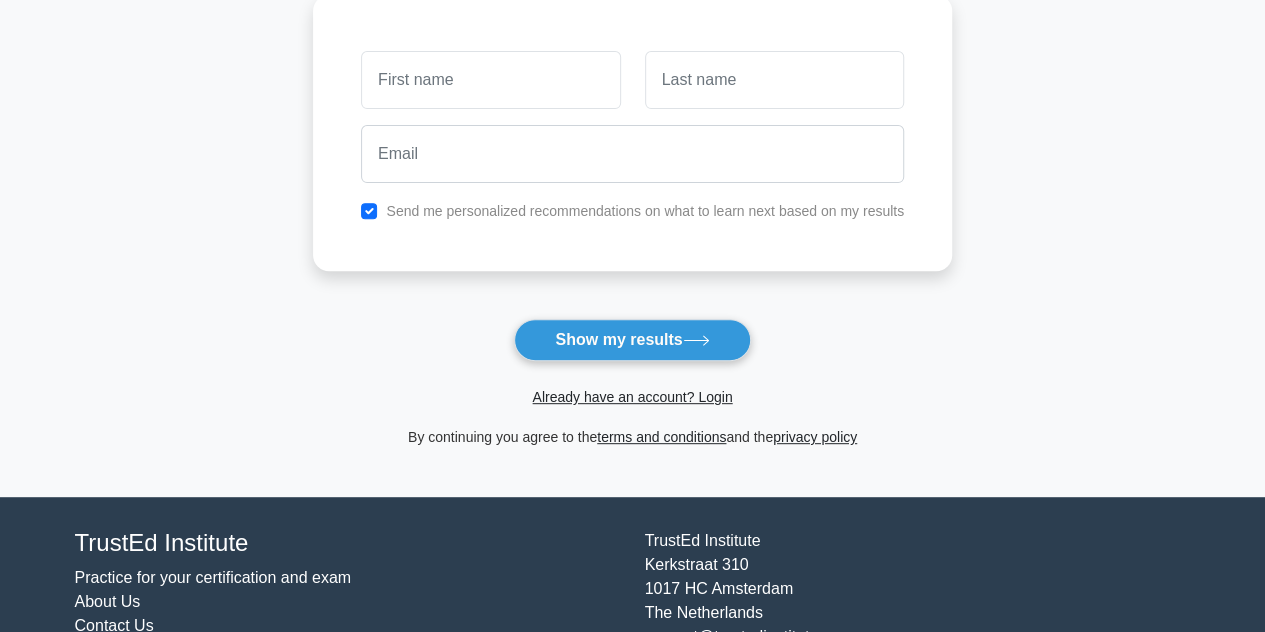 click on "Show my results" at bounding box center (632, 340) 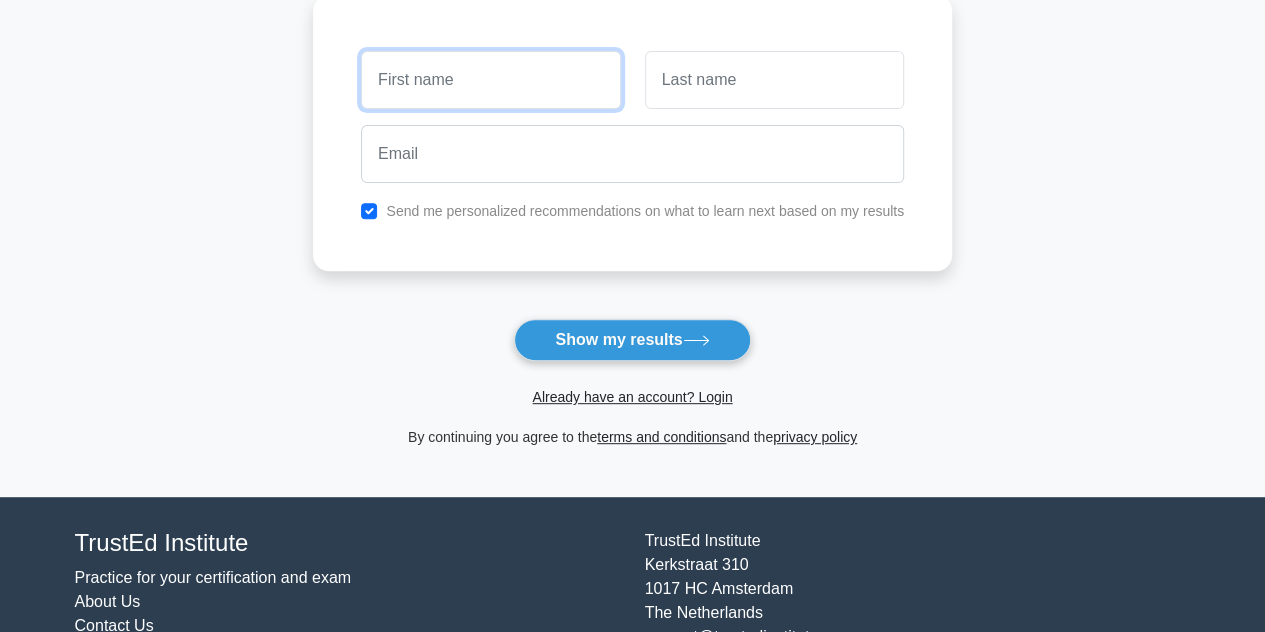 click at bounding box center [490, 80] 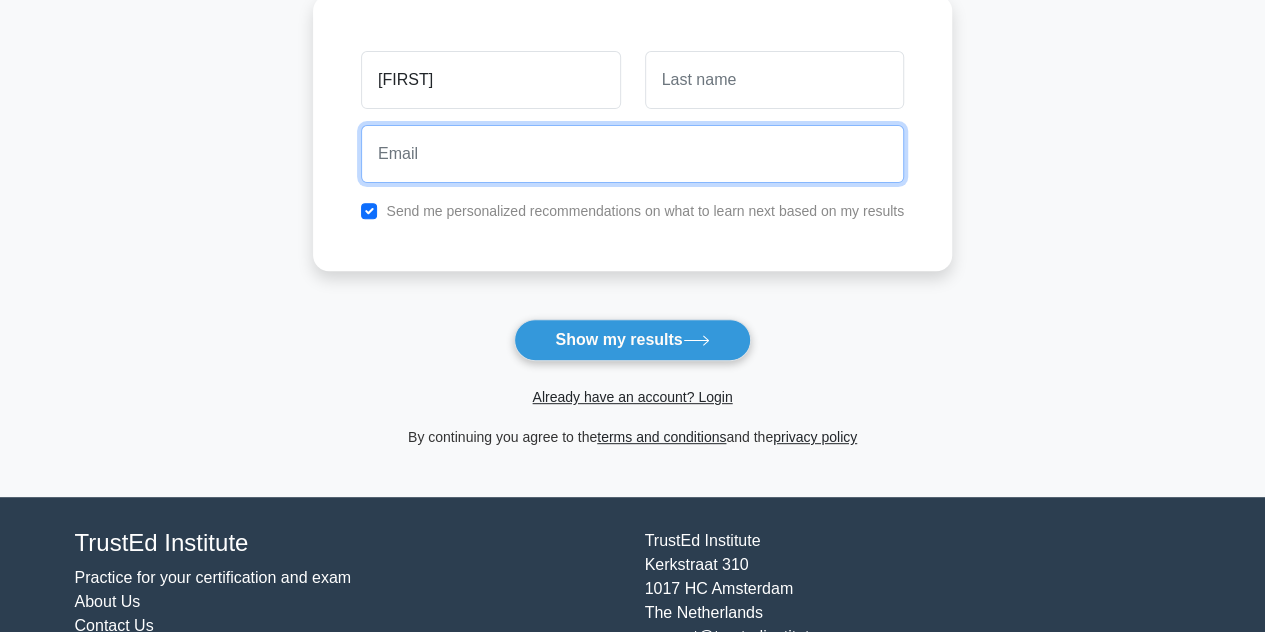 click at bounding box center [632, 154] 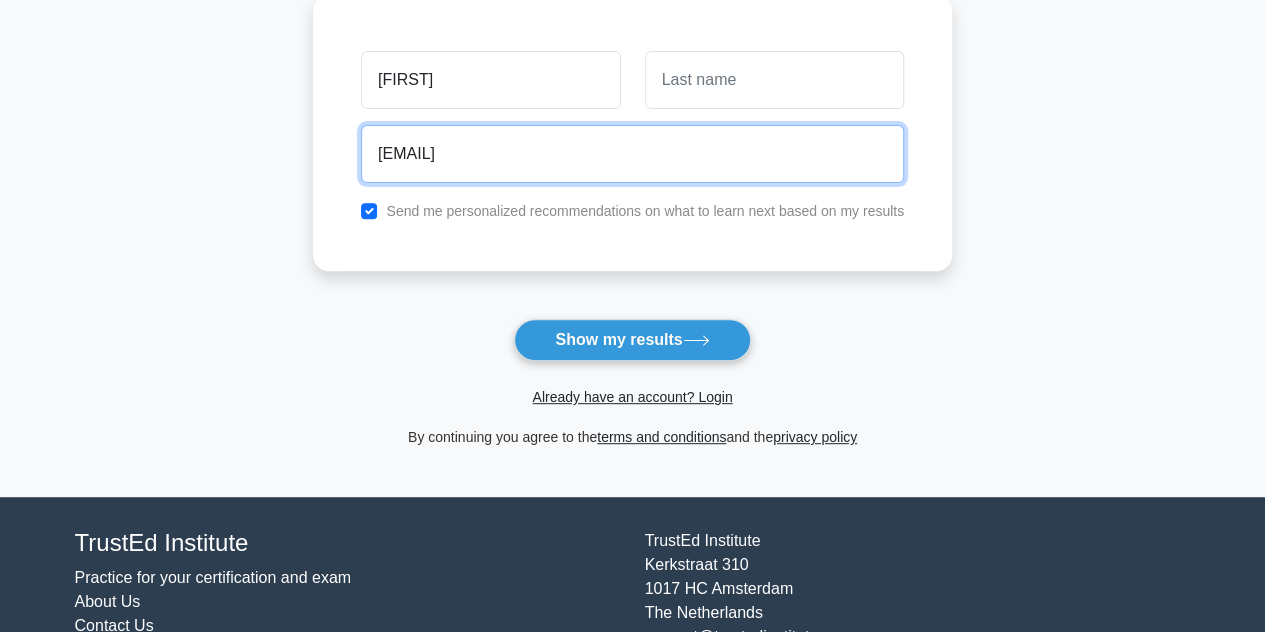 click on "mnkkaim9013@gmail.com" at bounding box center [632, 154] 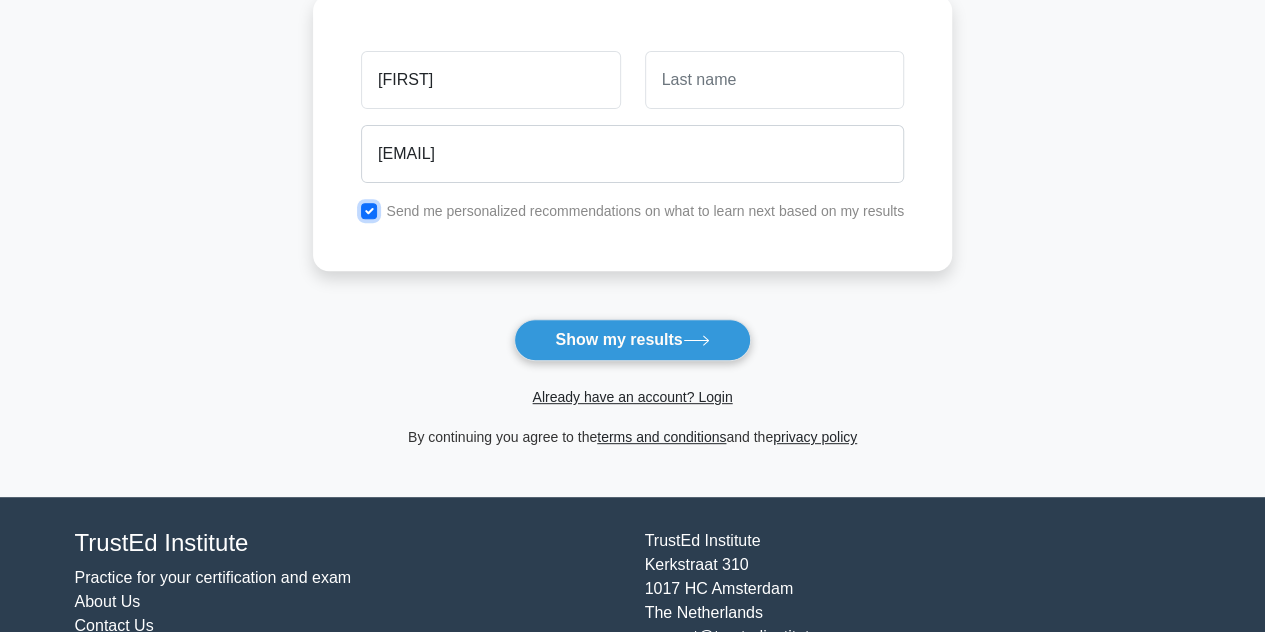 click at bounding box center [369, 211] 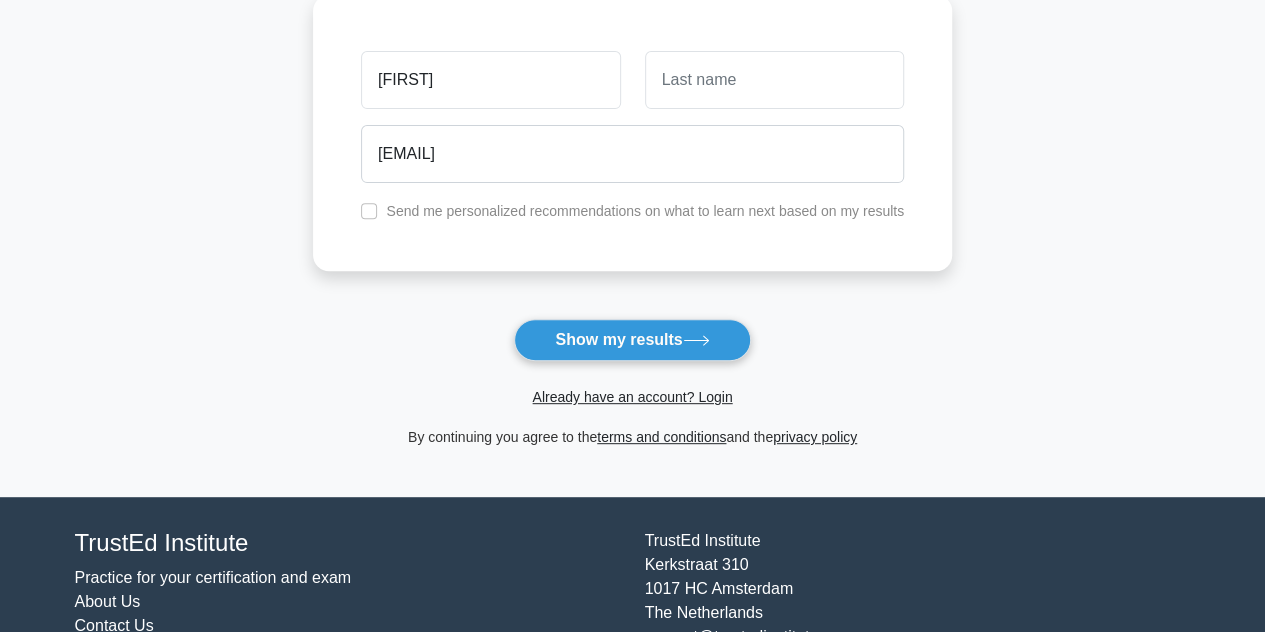 click on "Show my results" at bounding box center [632, 340] 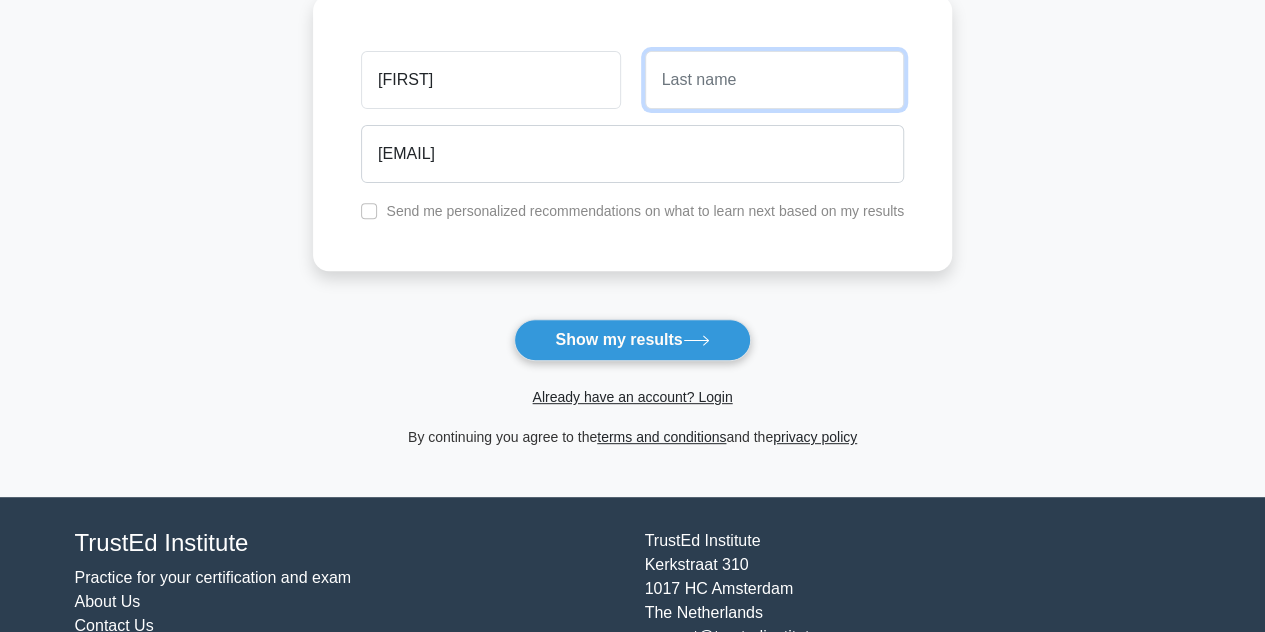 click at bounding box center (774, 80) 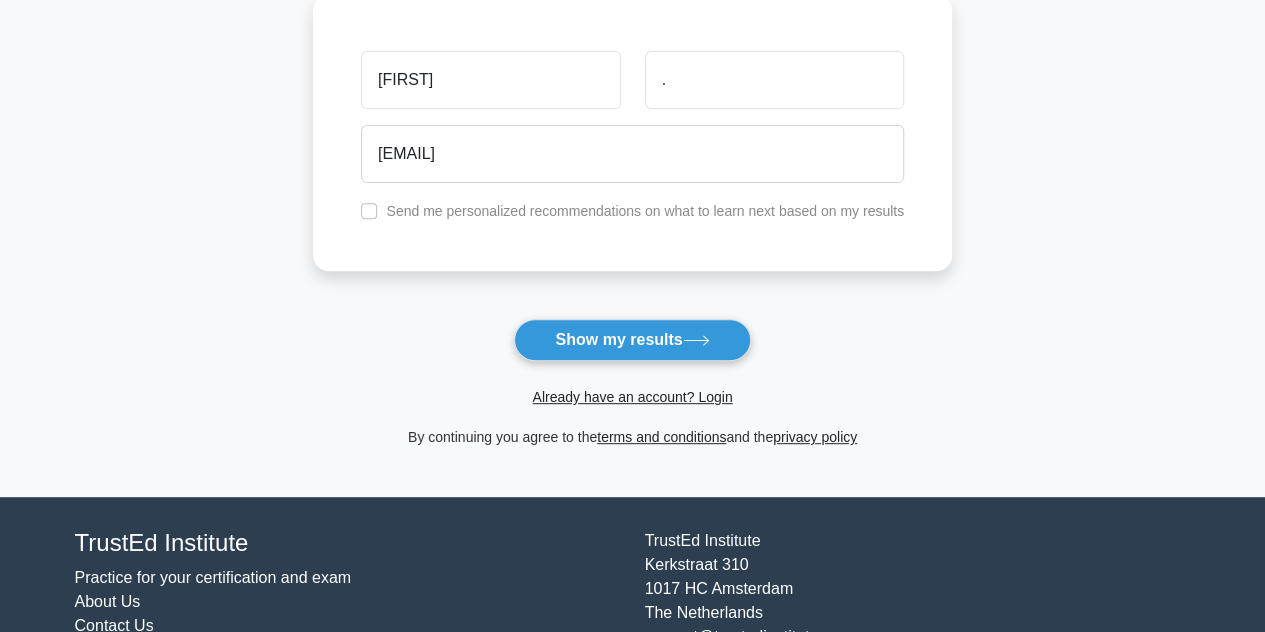 click on "Show my results" at bounding box center [632, 340] 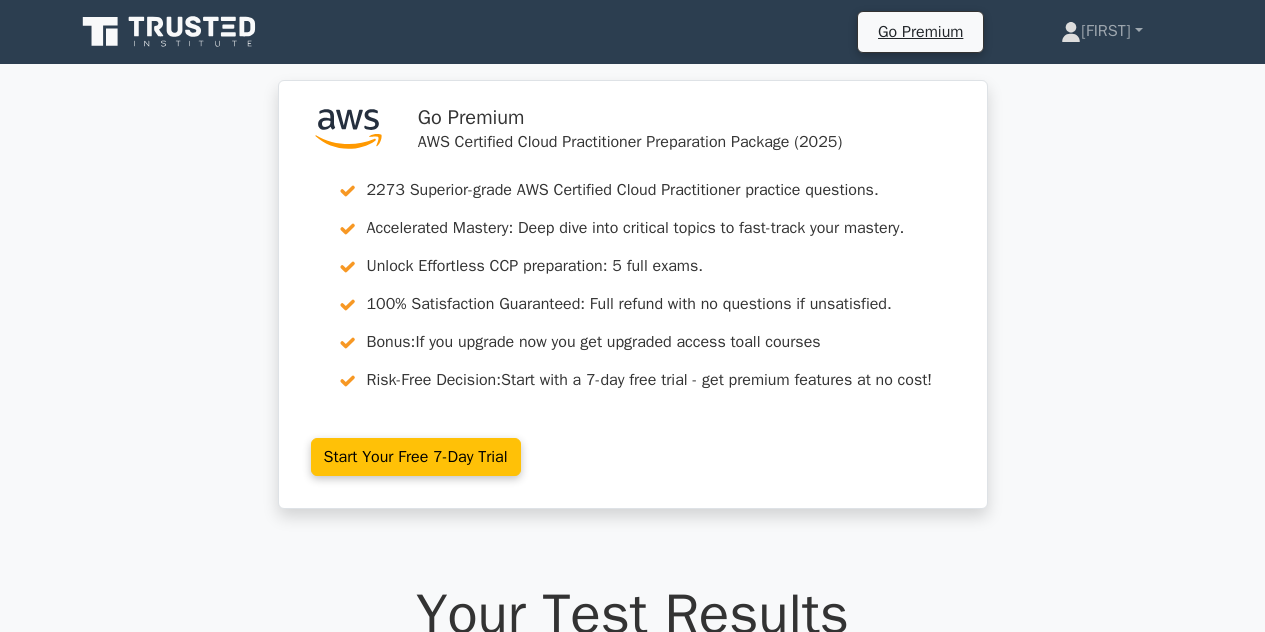 scroll, scrollTop: 0, scrollLeft: 0, axis: both 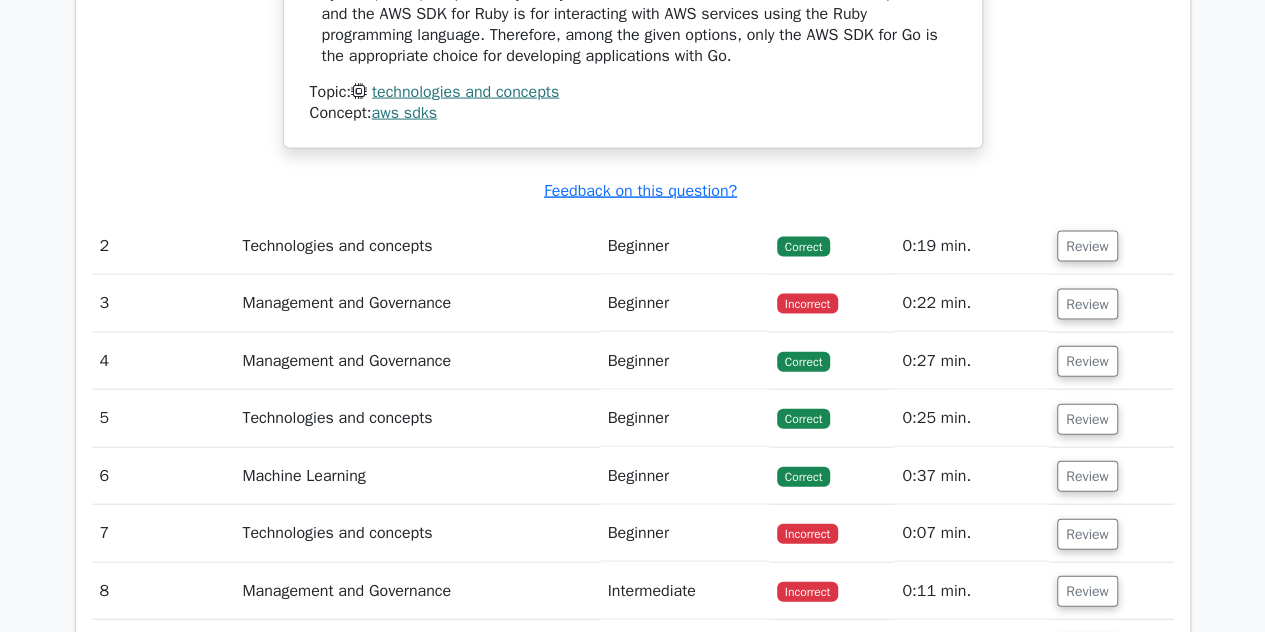 click on "Incorrect" at bounding box center (831, 303) 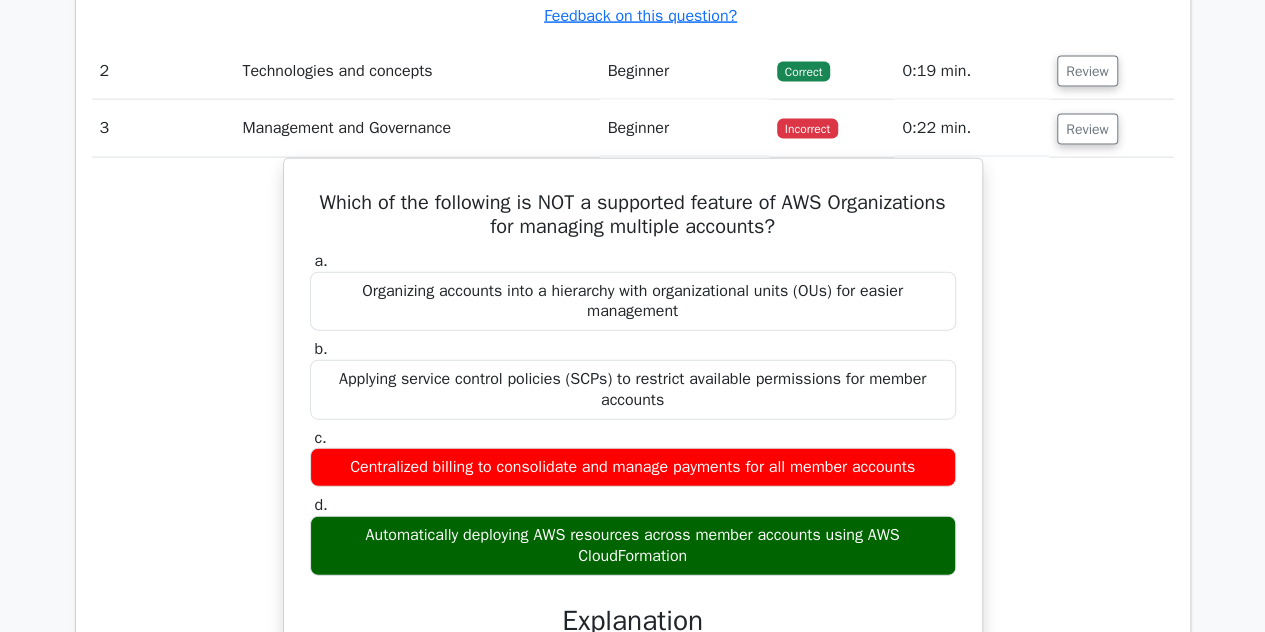 scroll, scrollTop: 2229, scrollLeft: 0, axis: vertical 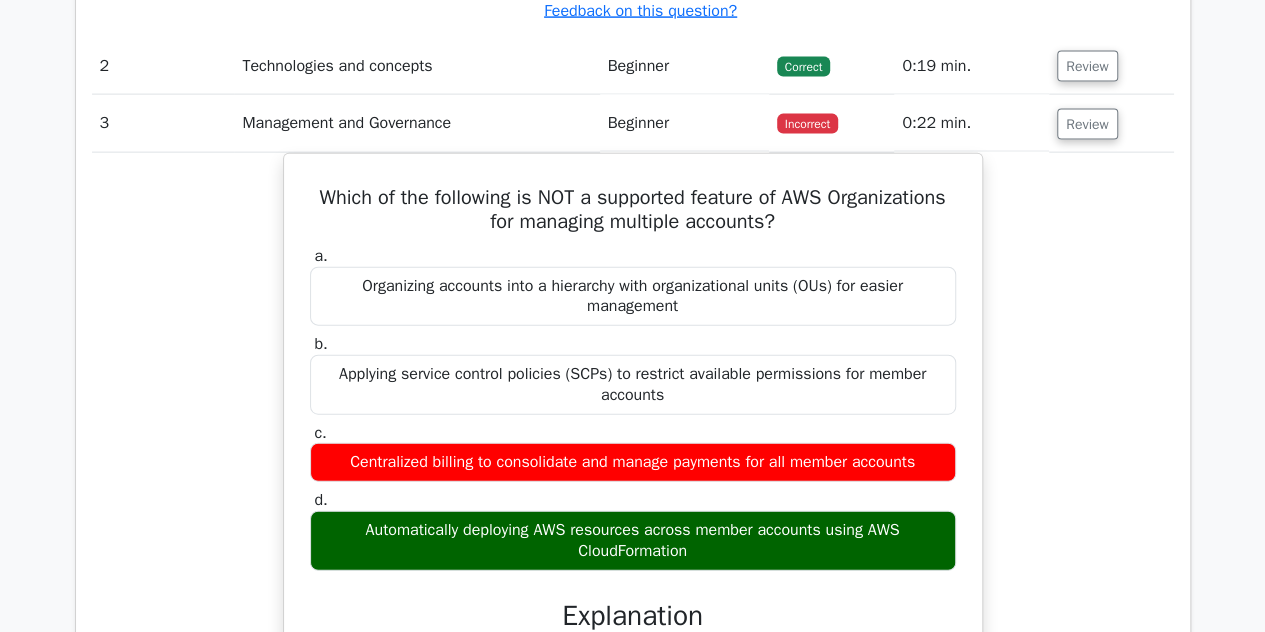 type 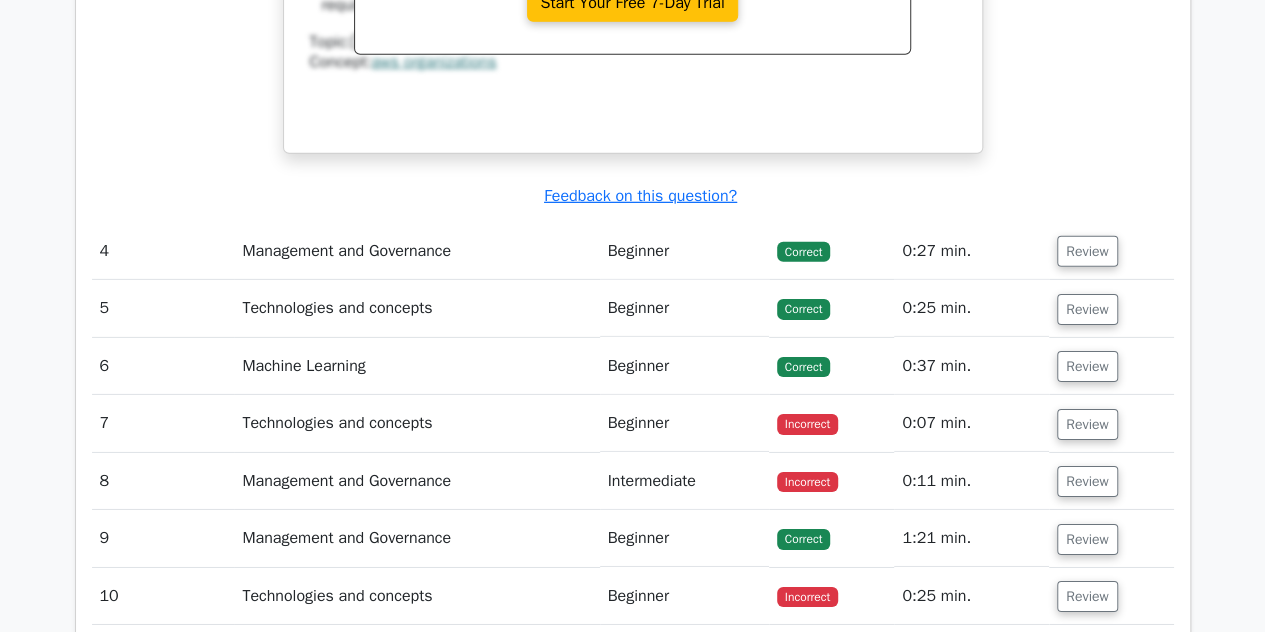 scroll, scrollTop: 3070, scrollLeft: 0, axis: vertical 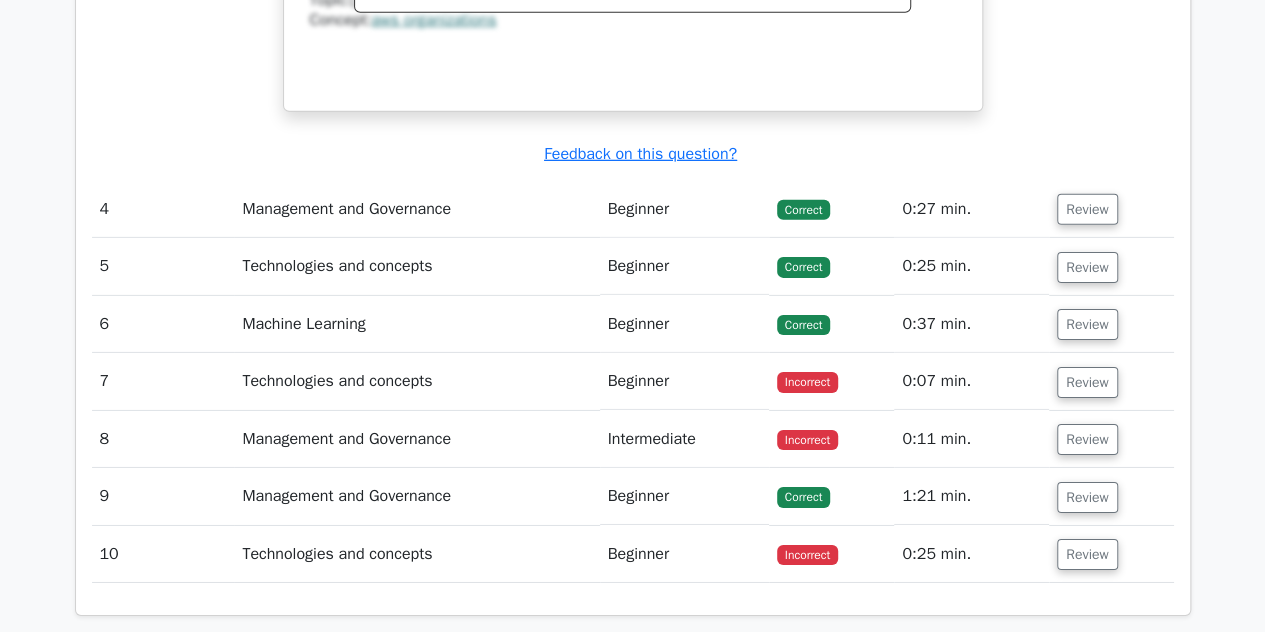 click on "Review" at bounding box center (1087, 382) 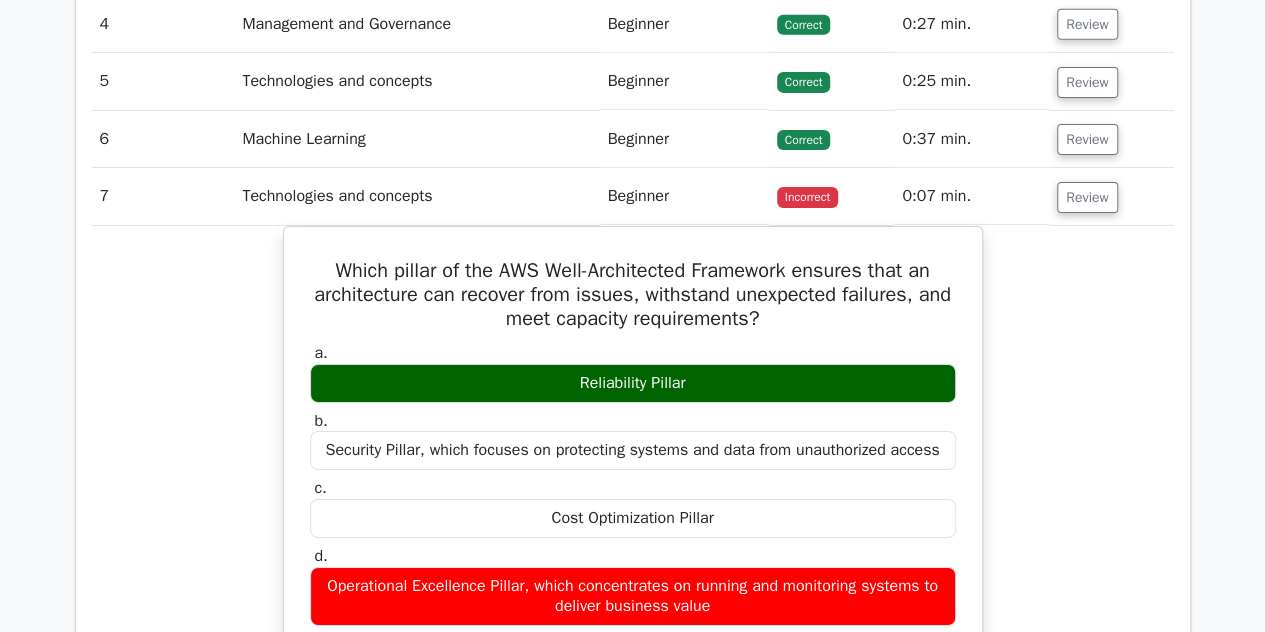 scroll, scrollTop: 3256, scrollLeft: 0, axis: vertical 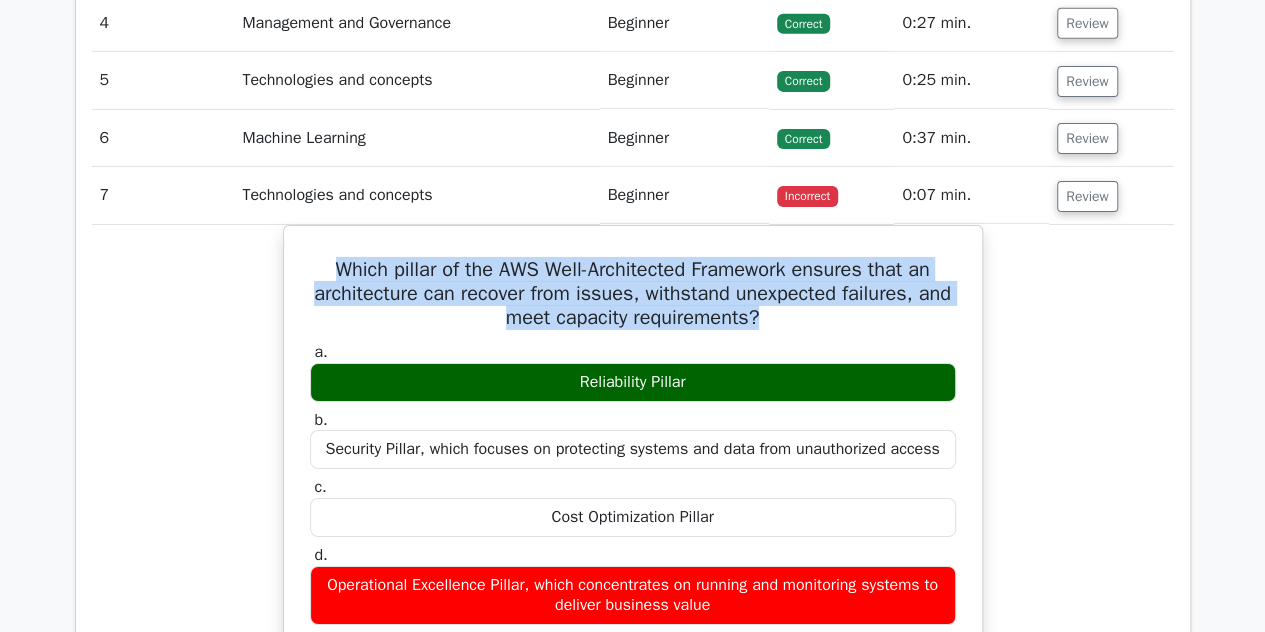 drag, startPoint x: 325, startPoint y: 252, endPoint x: 838, endPoint y: 291, distance: 514.48035 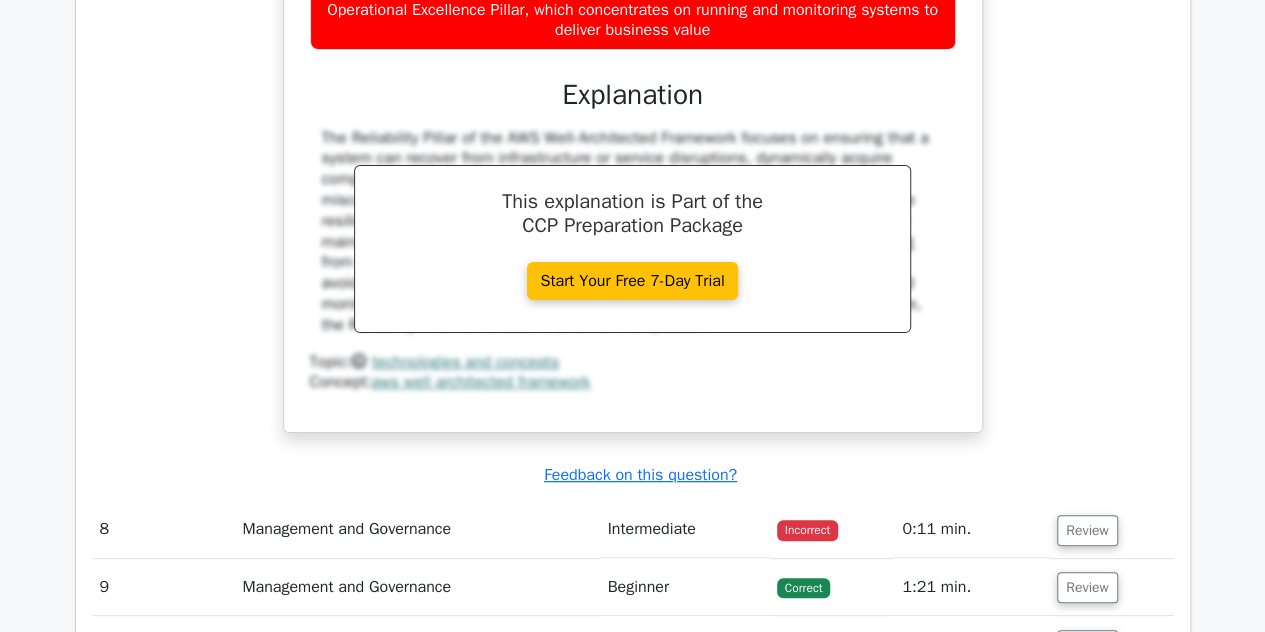 scroll, scrollTop: 3991, scrollLeft: 0, axis: vertical 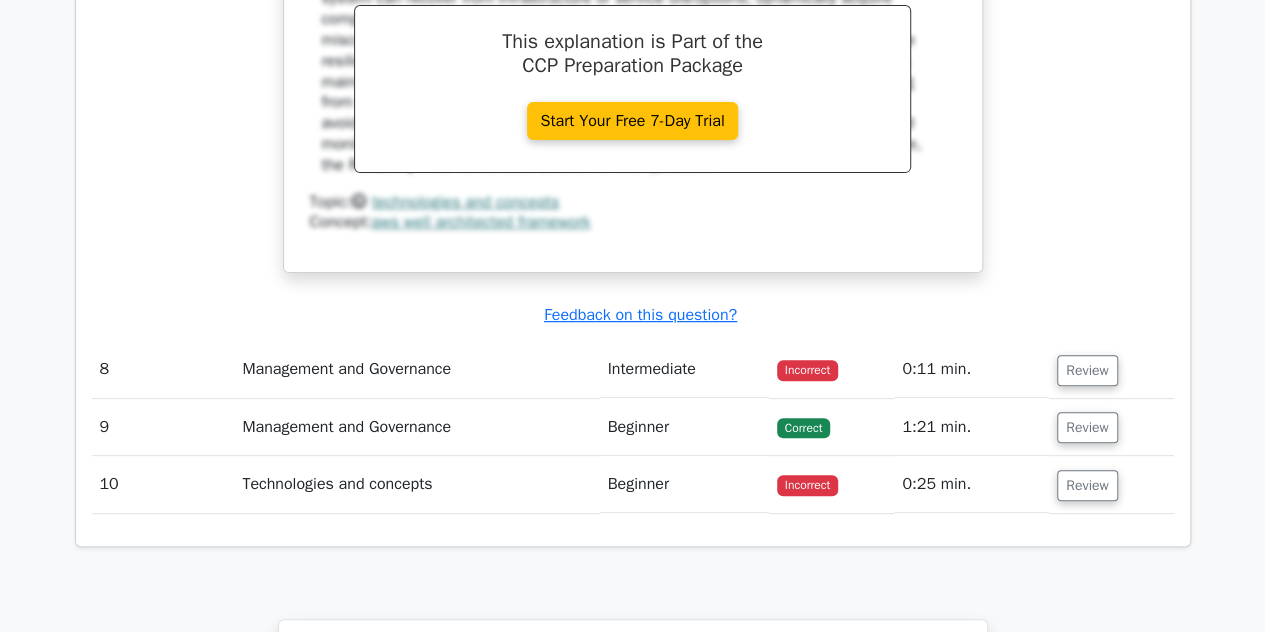 click on "Review" at bounding box center (1087, 370) 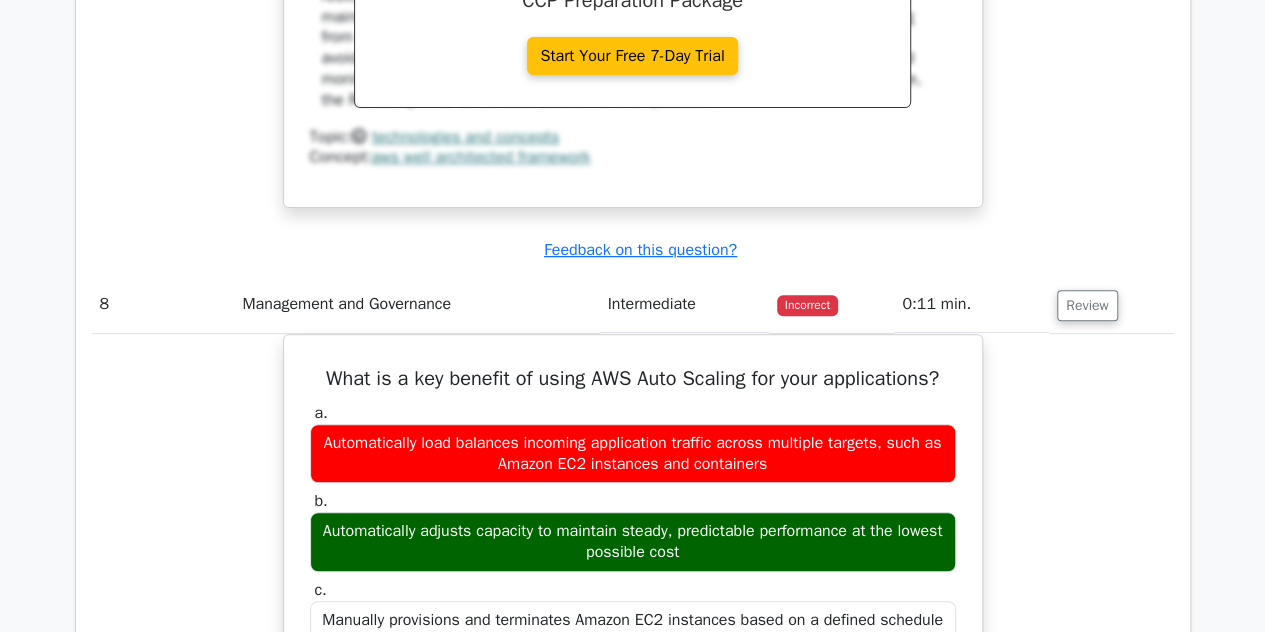 scroll, scrollTop: 4057, scrollLeft: 0, axis: vertical 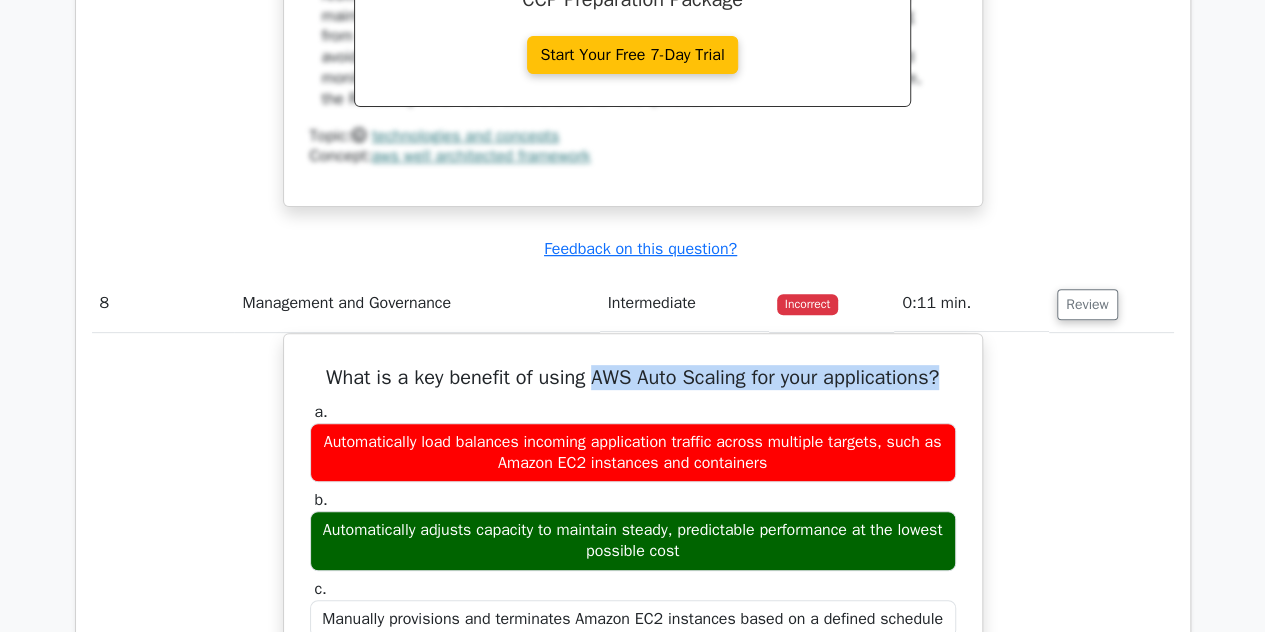 drag, startPoint x: 590, startPoint y: 349, endPoint x: 980, endPoint y: 354, distance: 390.03204 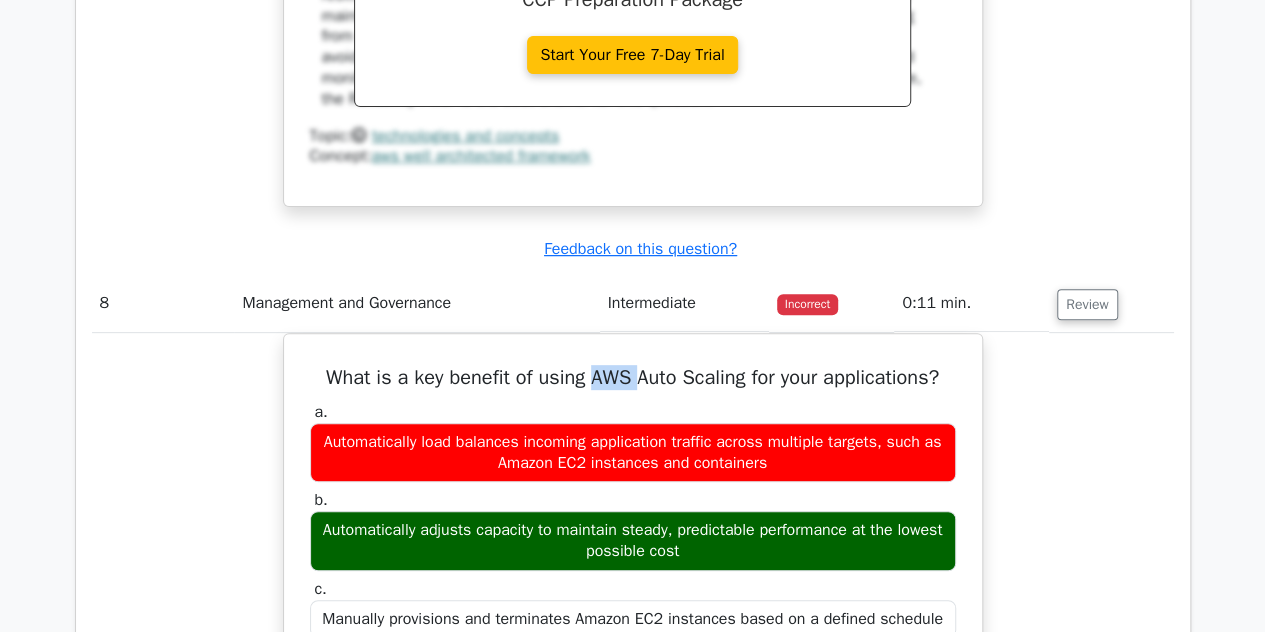 click on "What is a key benefit of using AWS Auto Scaling for your applications?" at bounding box center [633, 378] 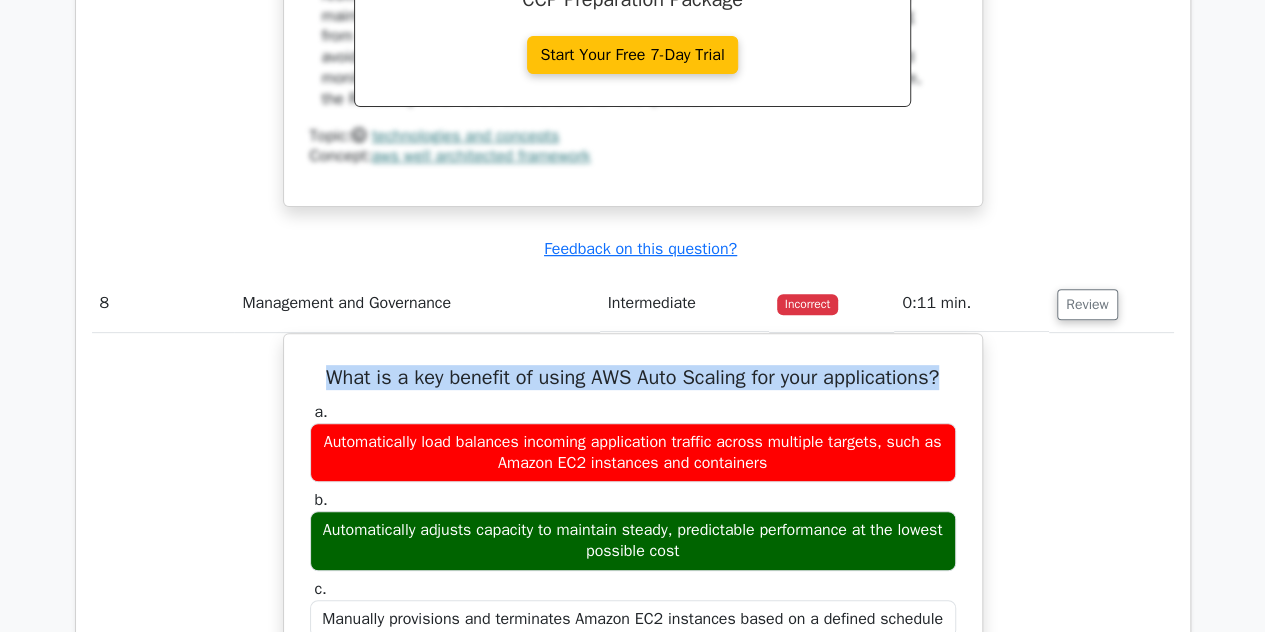 click on "What is a key benefit of using AWS Auto Scaling for your applications?" at bounding box center [633, 378] 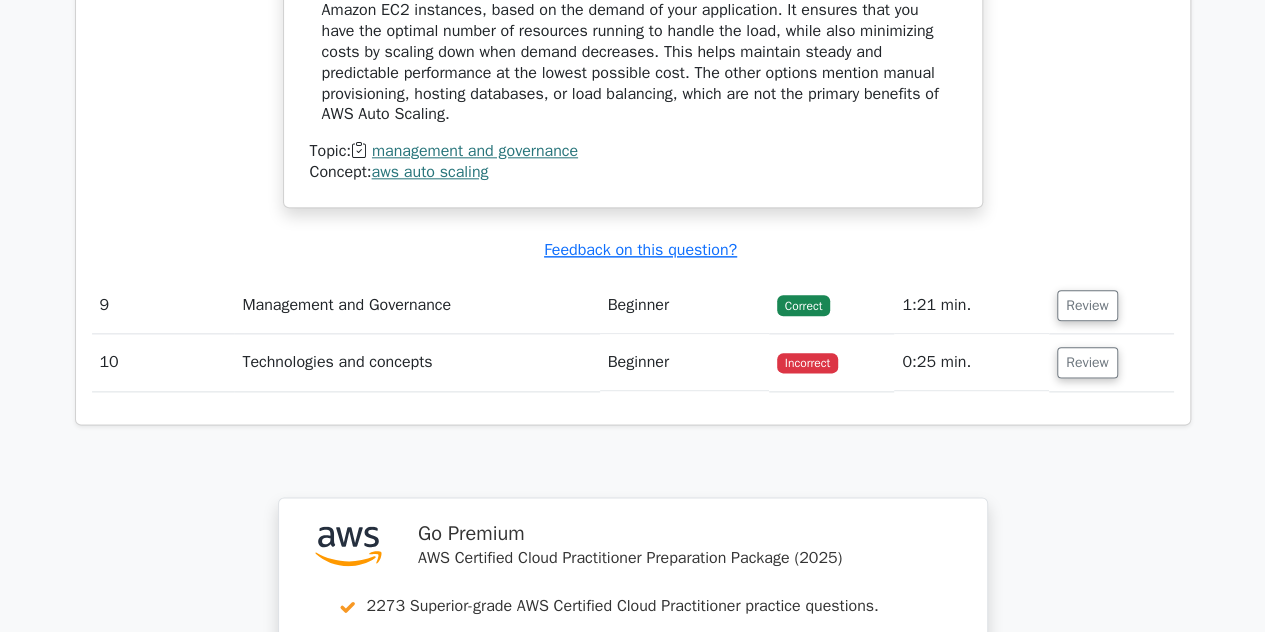 scroll, scrollTop: 4915, scrollLeft: 0, axis: vertical 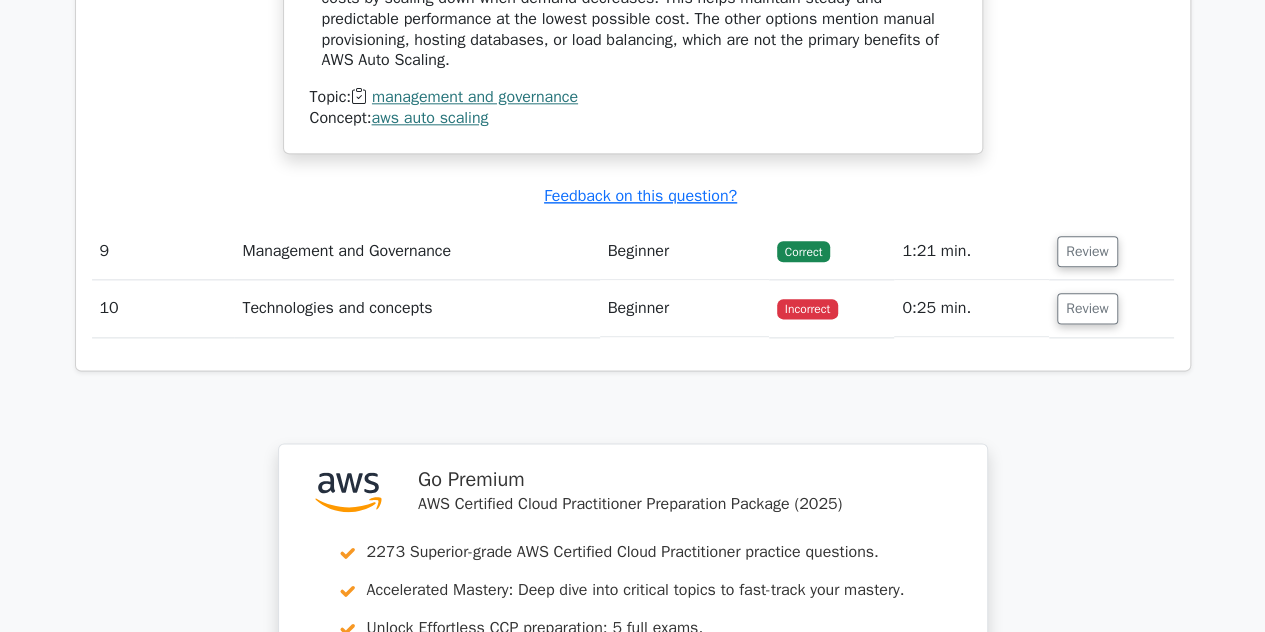 click on "Review" at bounding box center (1087, 308) 